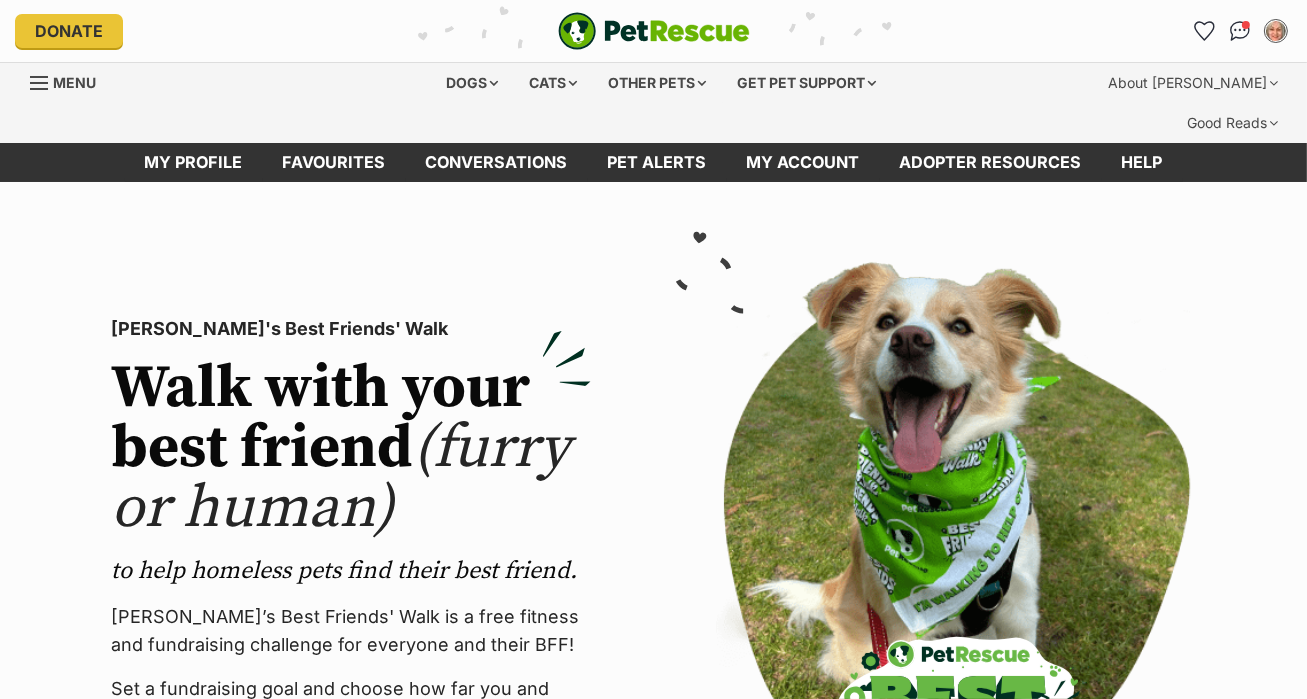 scroll, scrollTop: 0, scrollLeft: 0, axis: both 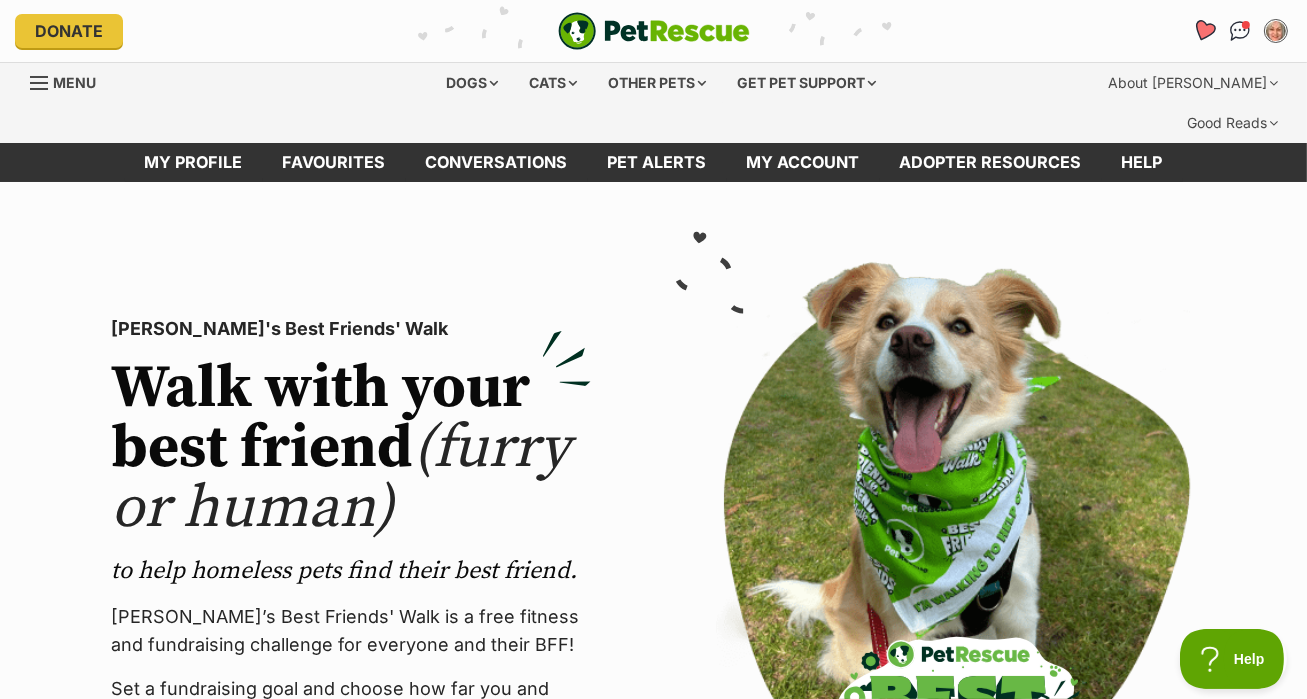 click 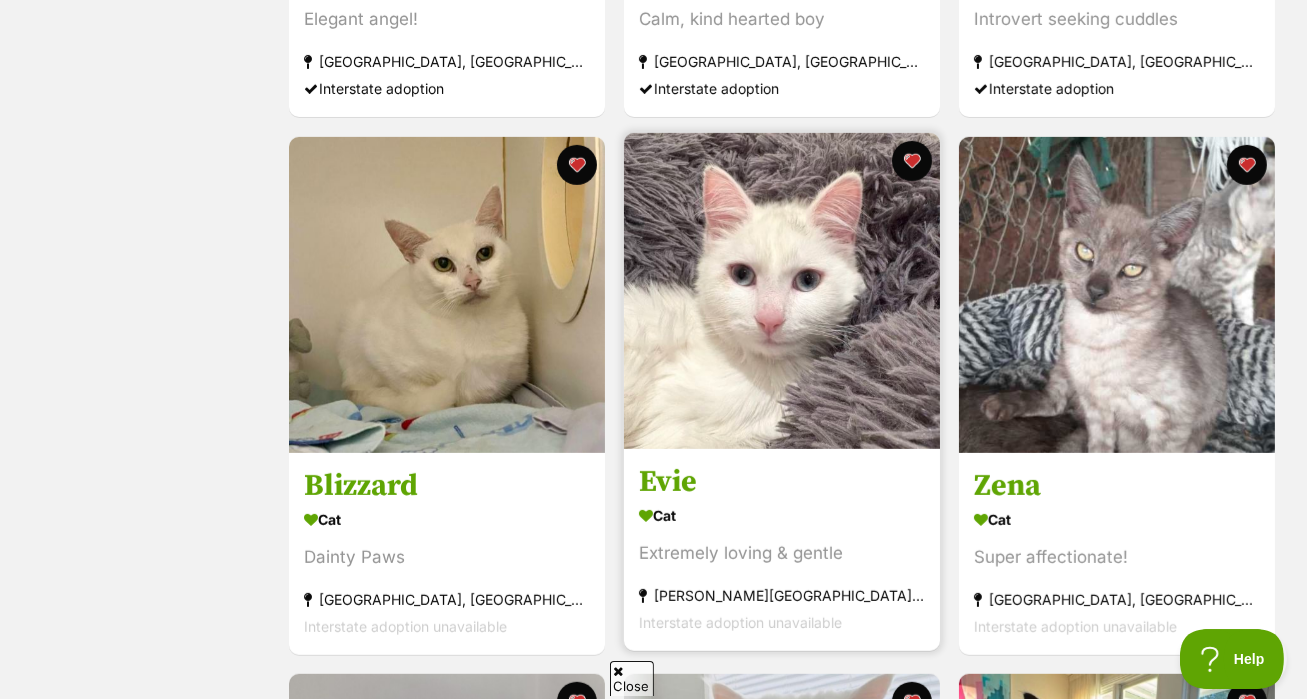 scroll, scrollTop: 851, scrollLeft: 0, axis: vertical 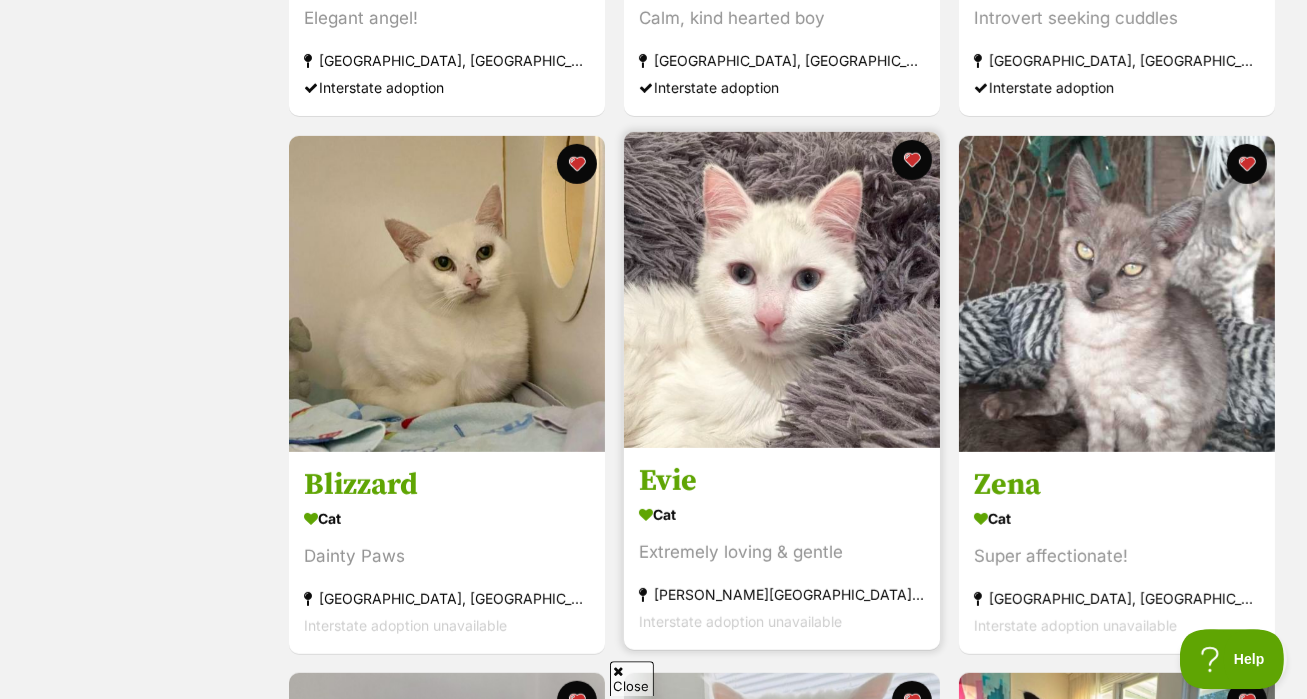 click at bounding box center (782, 290) 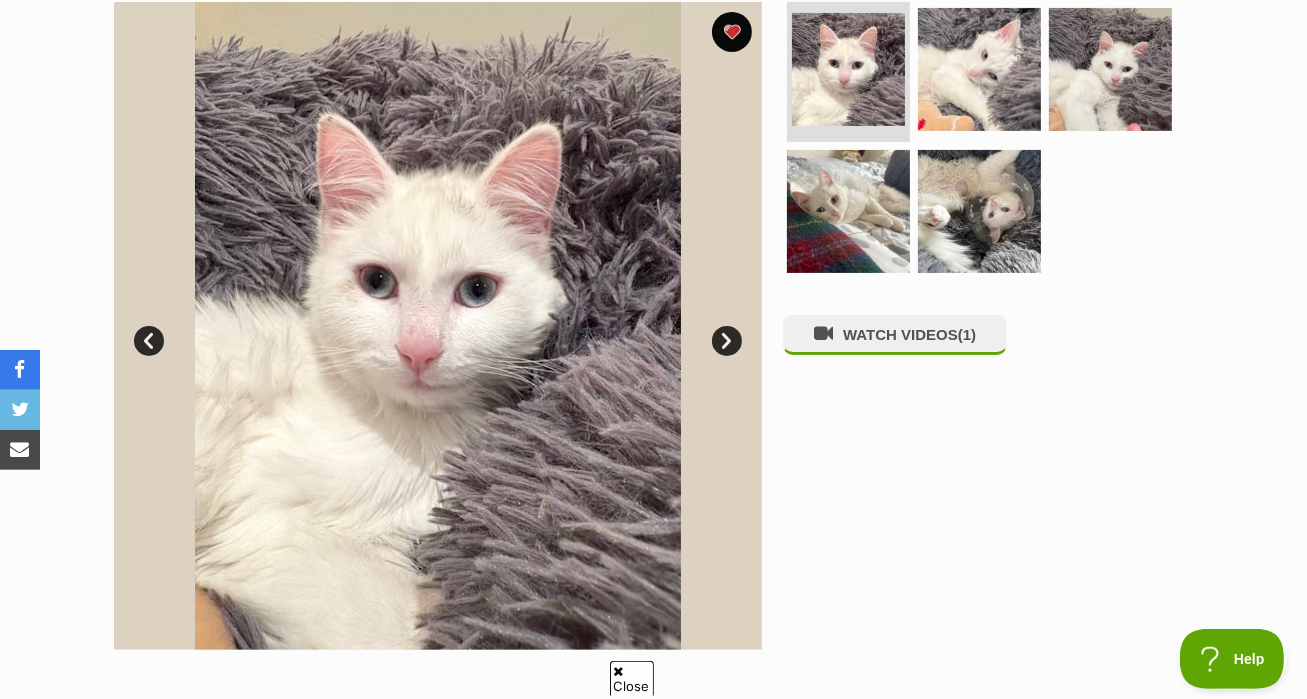 scroll, scrollTop: 455, scrollLeft: 0, axis: vertical 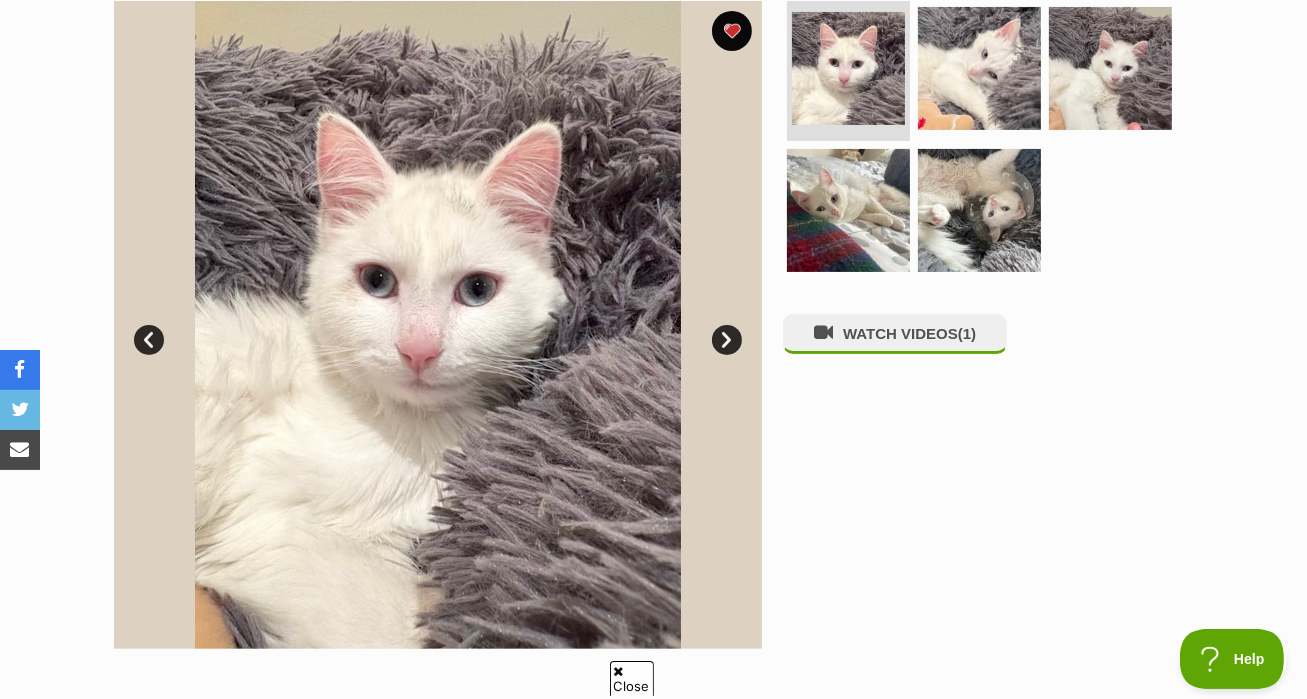 click on "Next" at bounding box center [727, 340] 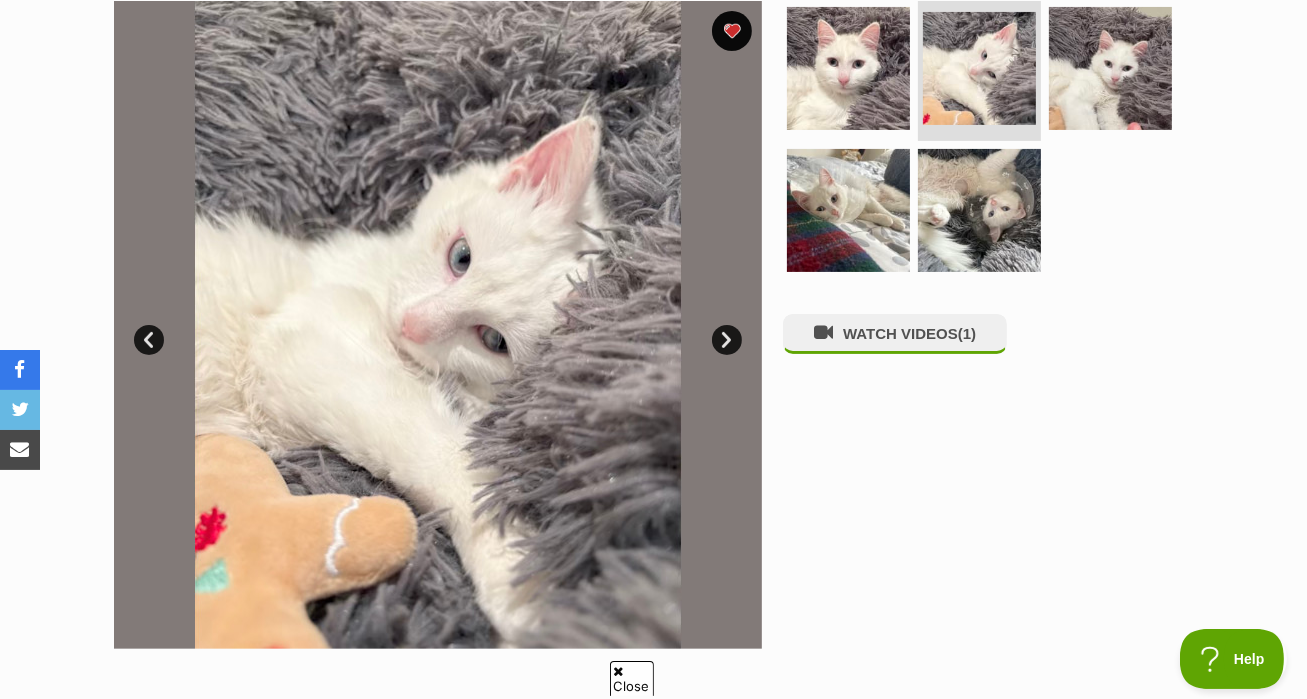 click on "Next" at bounding box center (727, 340) 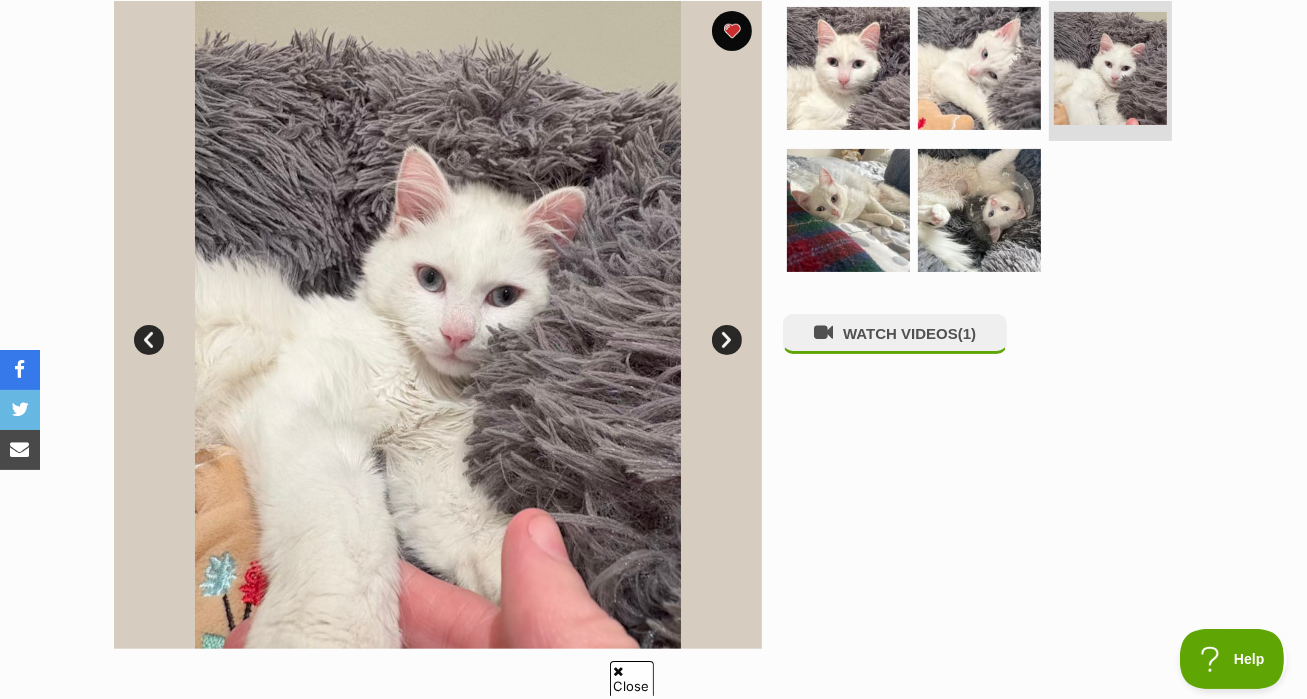 click on "Next" at bounding box center [727, 340] 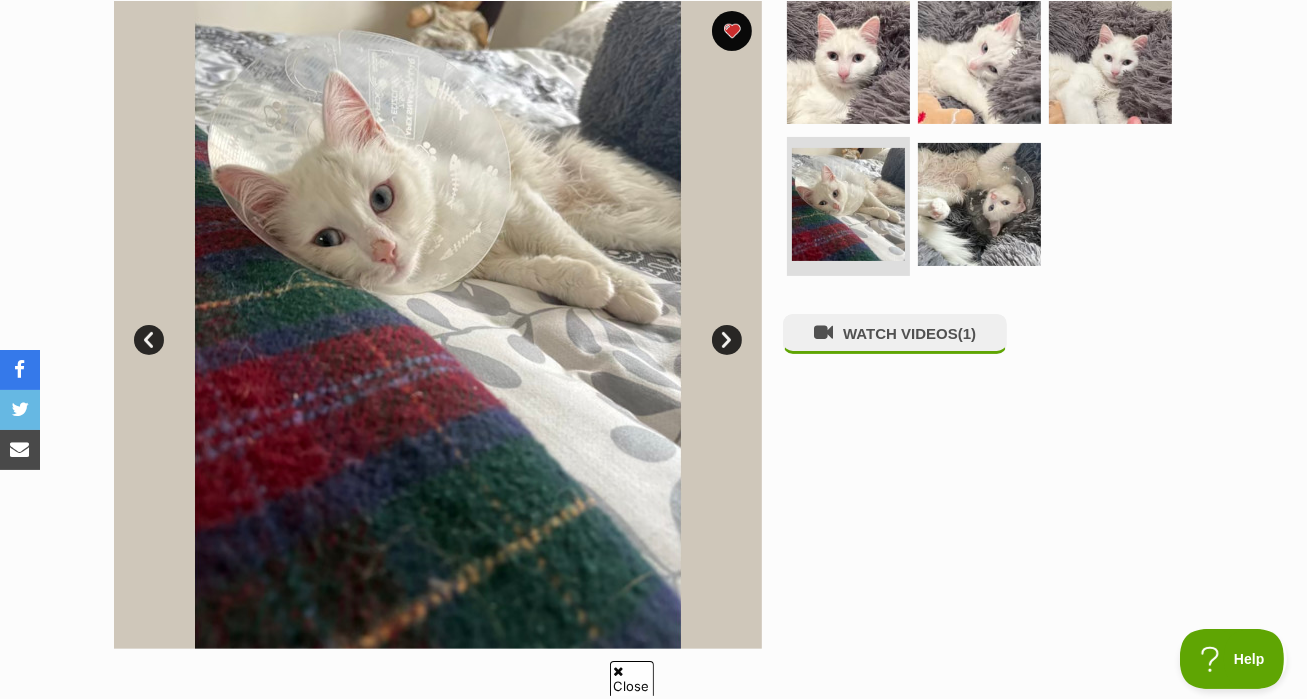 click on "Next" at bounding box center (727, 340) 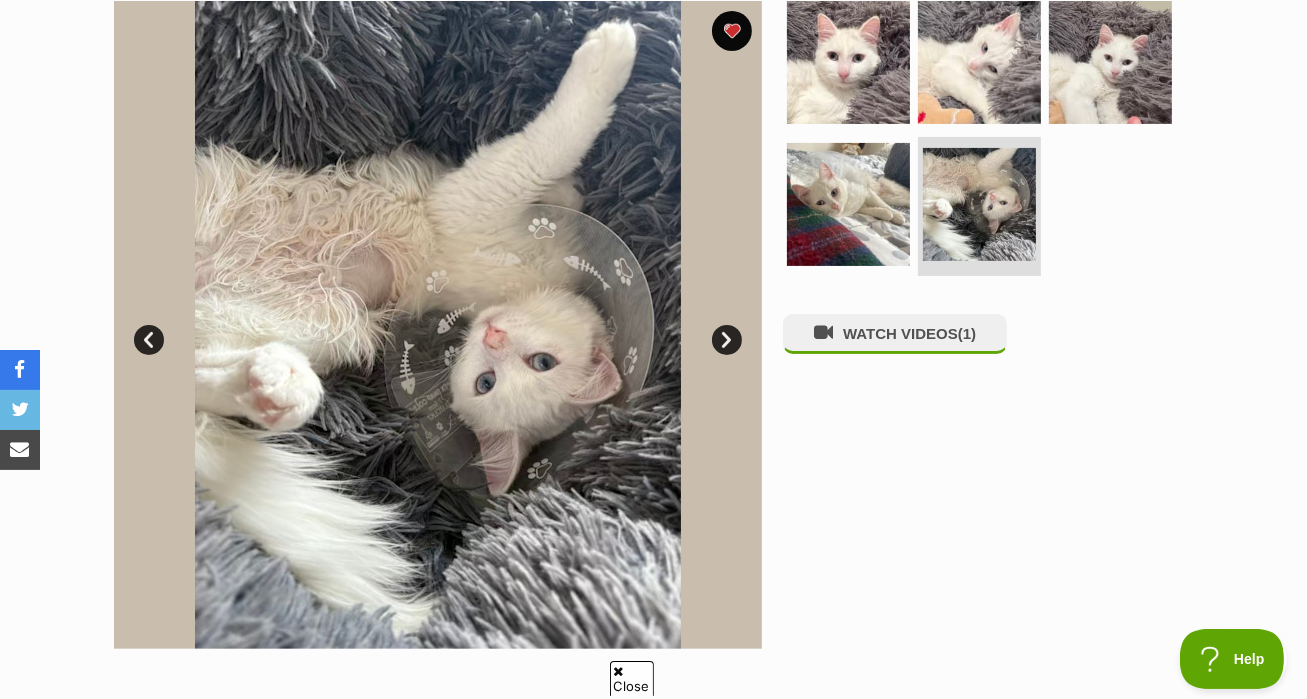 click on "Next" at bounding box center [727, 340] 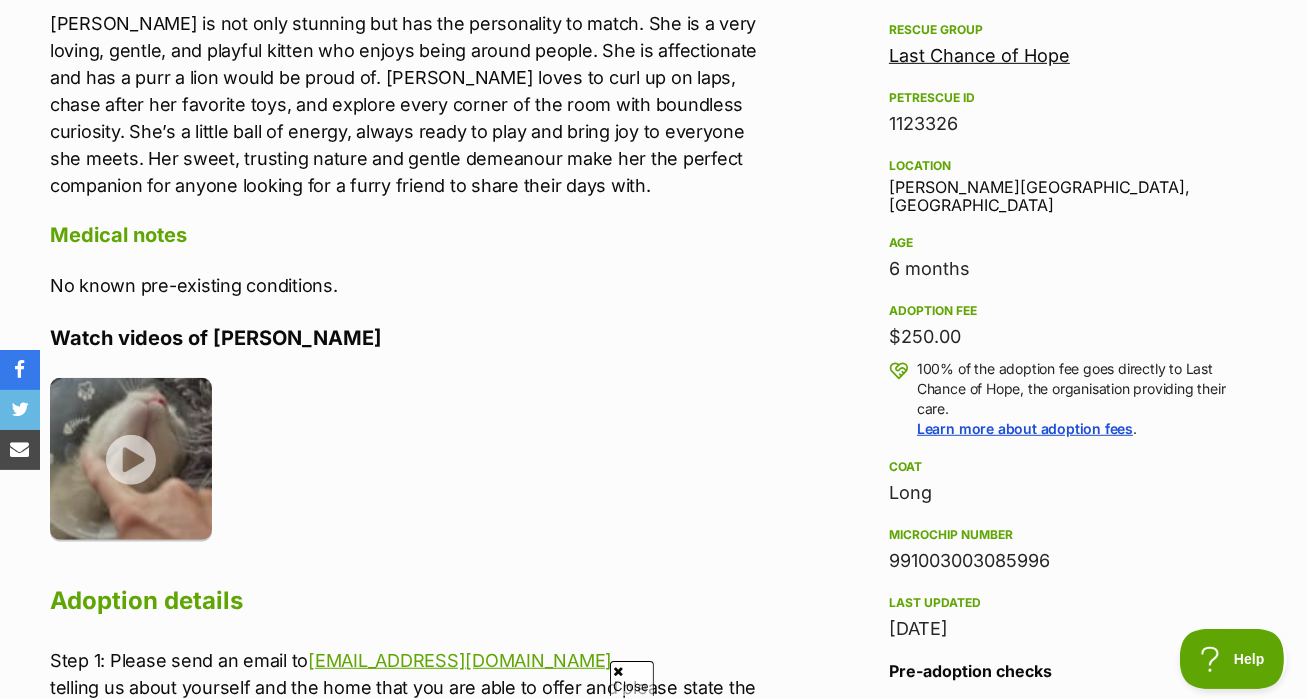 scroll, scrollTop: 1227, scrollLeft: 0, axis: vertical 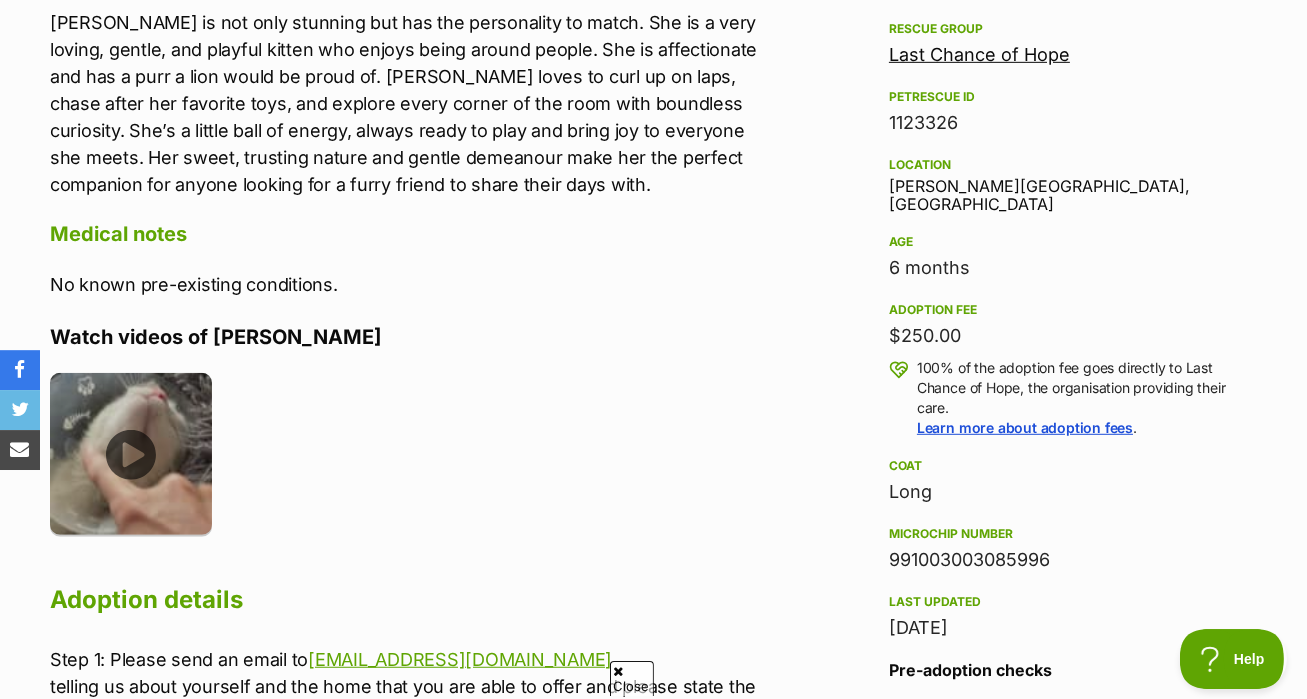 click at bounding box center [131, 454] 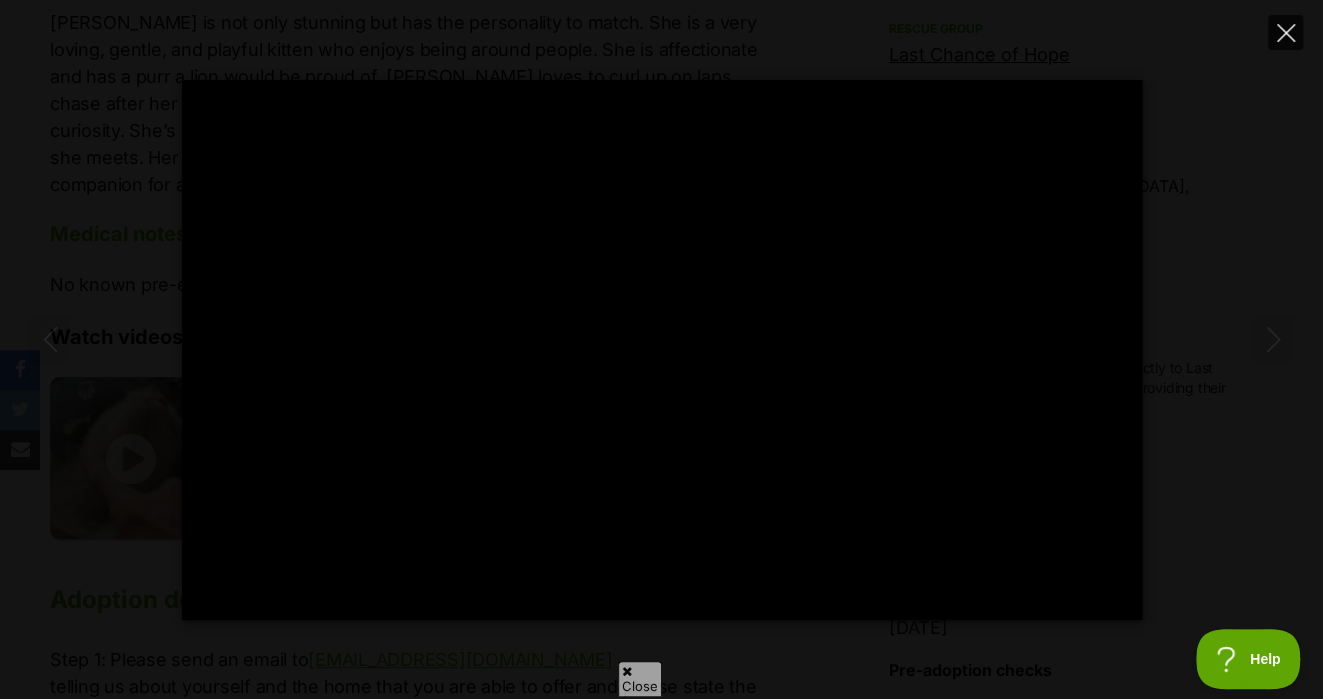 click 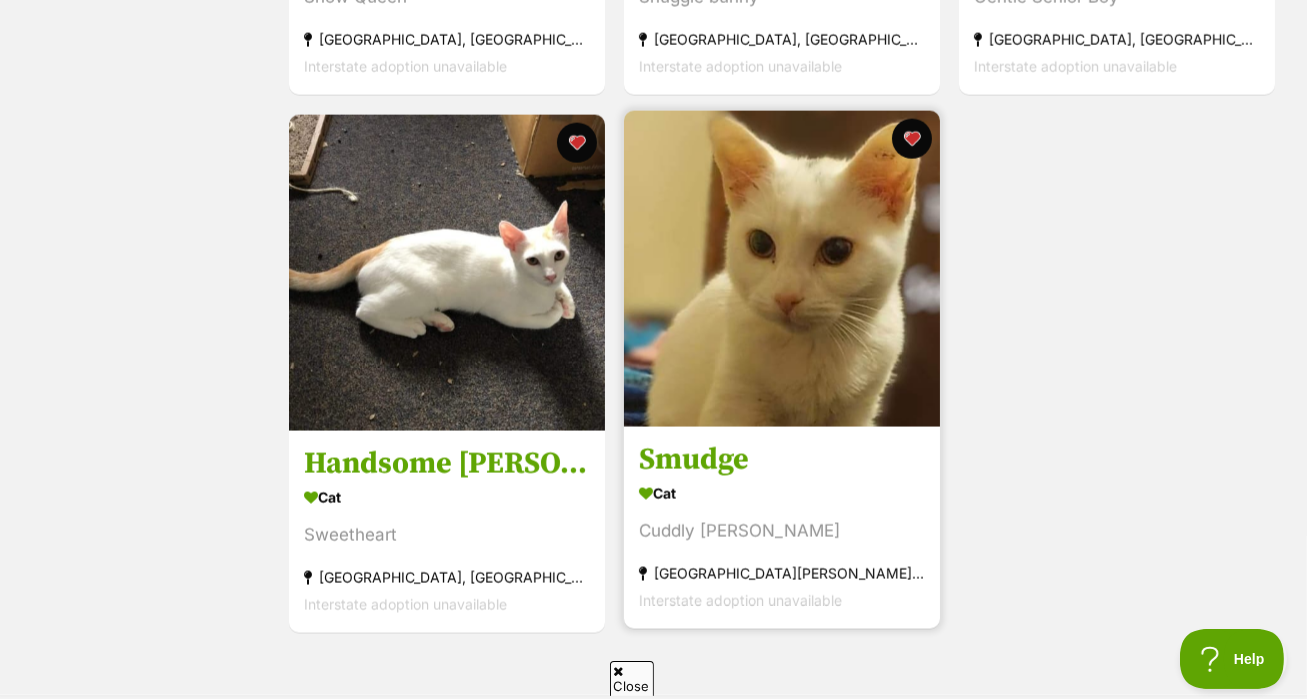 scroll, scrollTop: 3020, scrollLeft: 0, axis: vertical 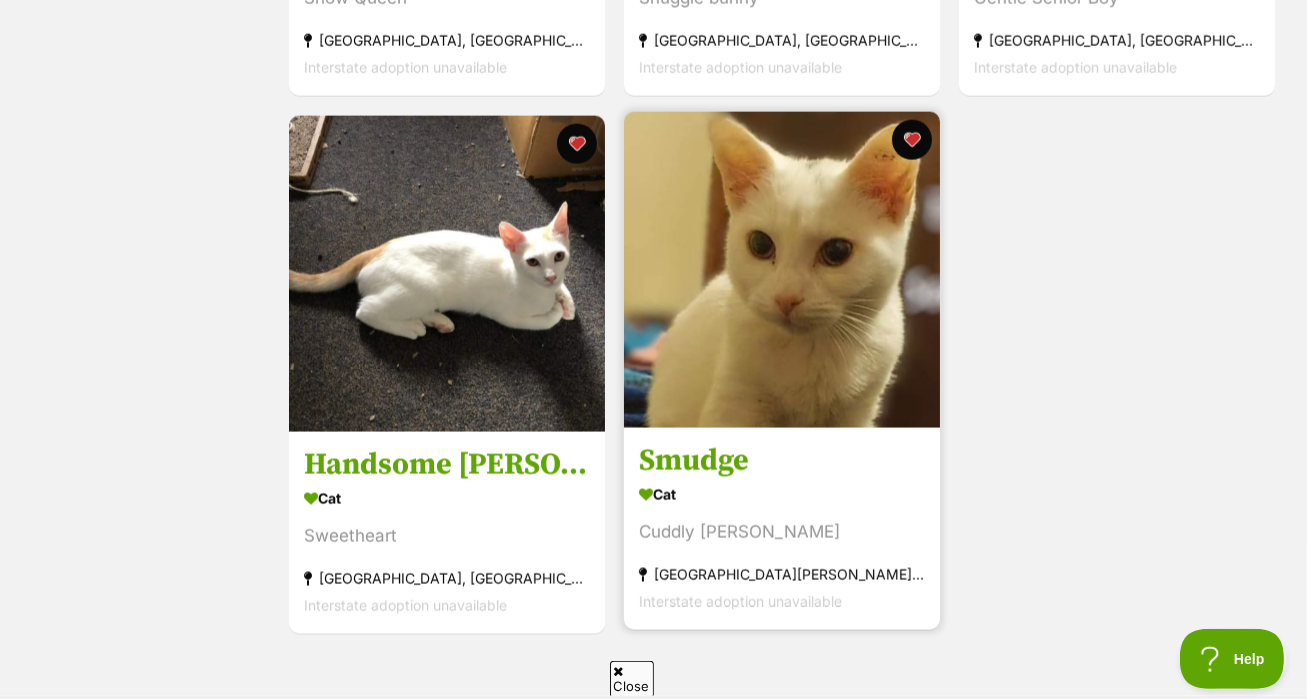 click at bounding box center [782, 270] 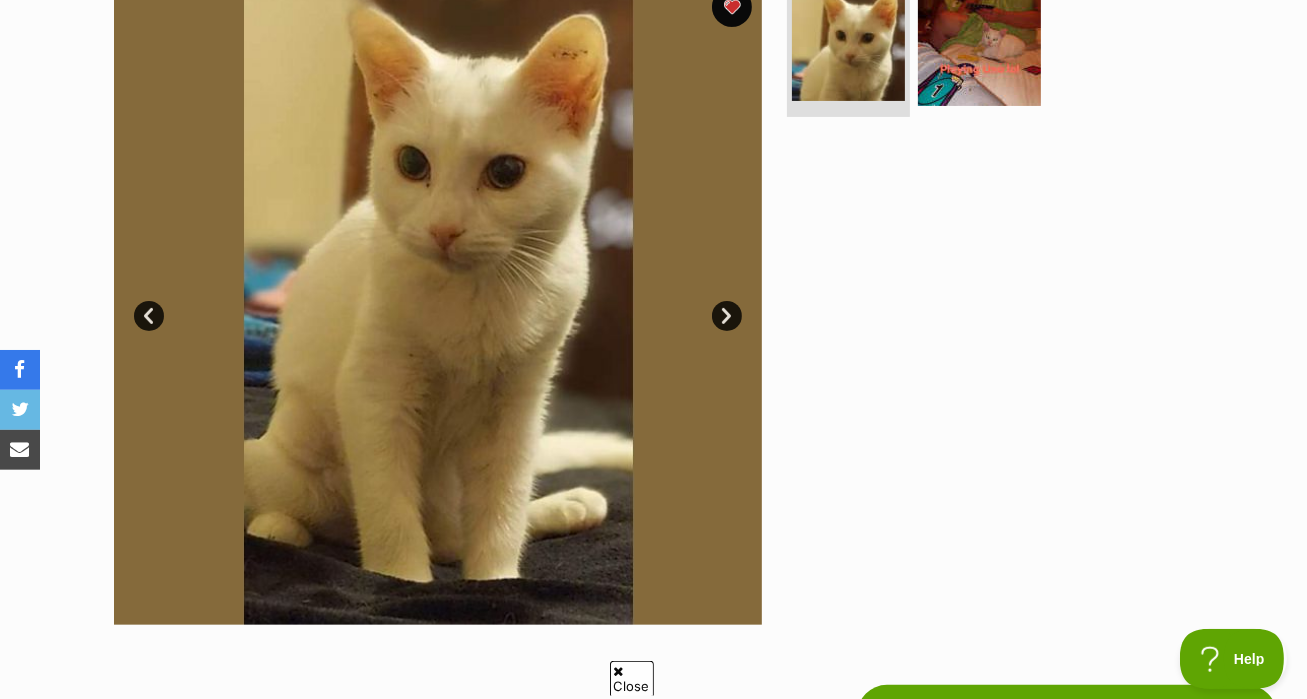 scroll, scrollTop: 483, scrollLeft: 0, axis: vertical 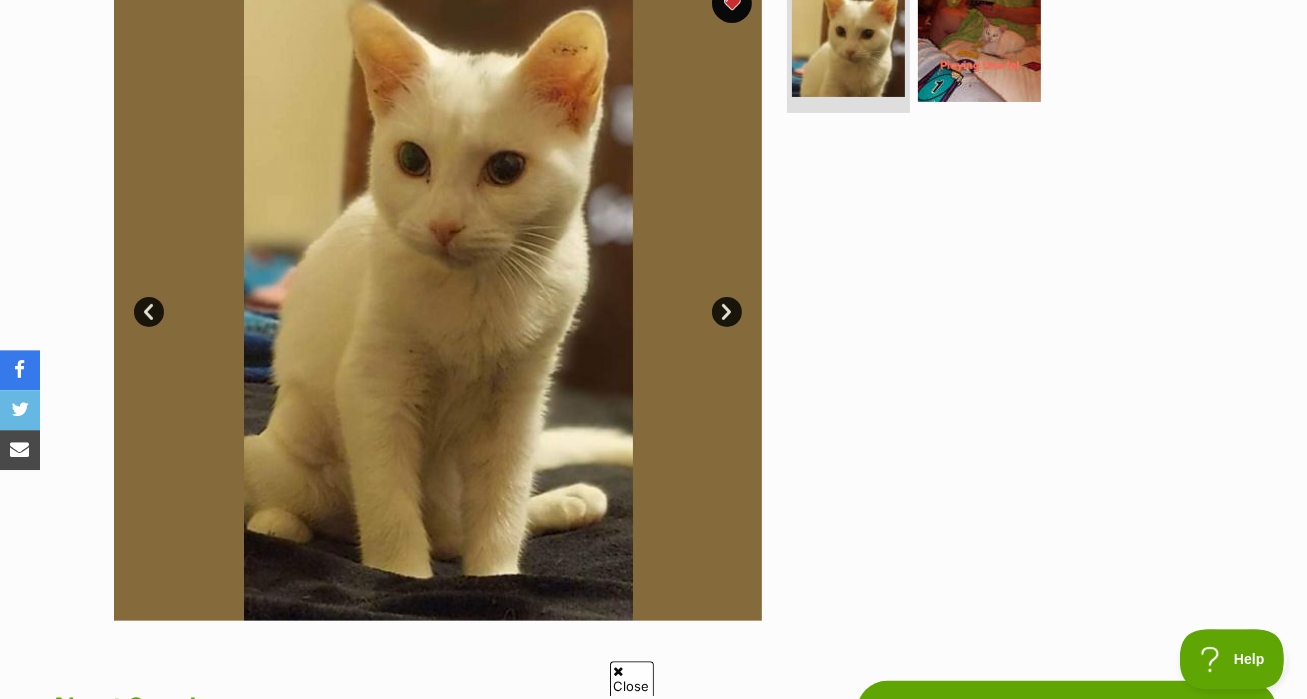 click on "Next" at bounding box center [727, 312] 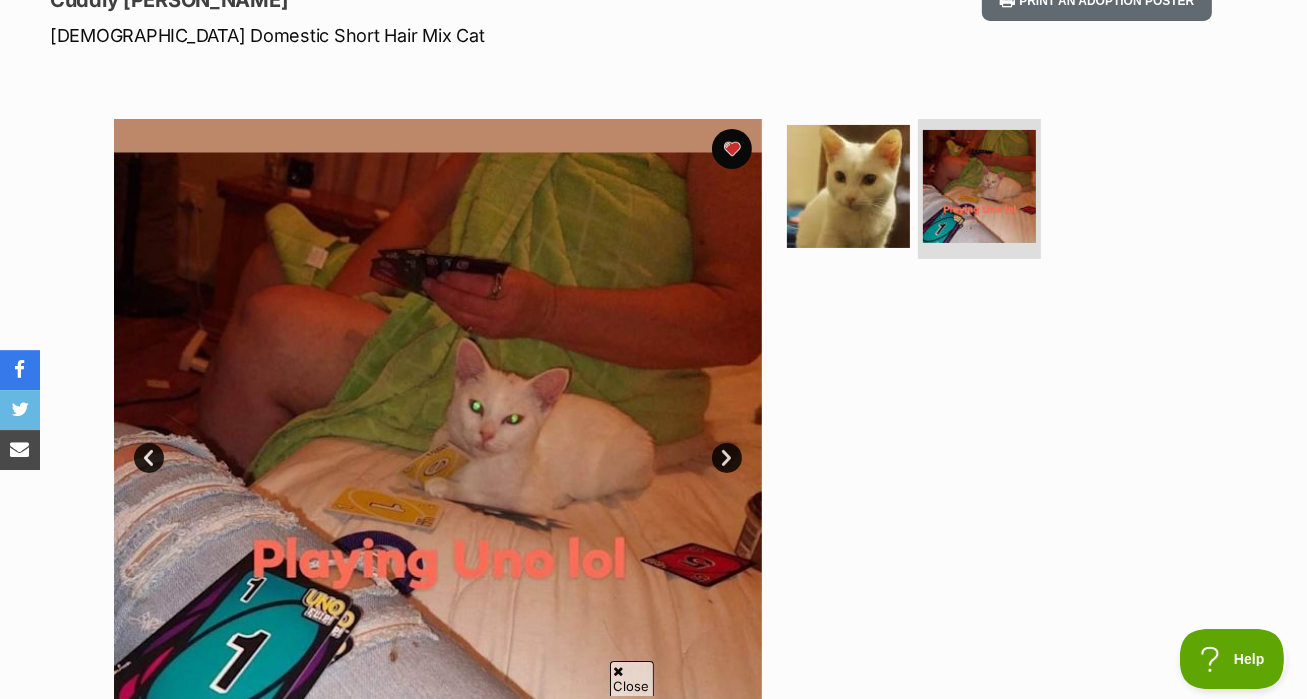 scroll, scrollTop: 0, scrollLeft: 0, axis: both 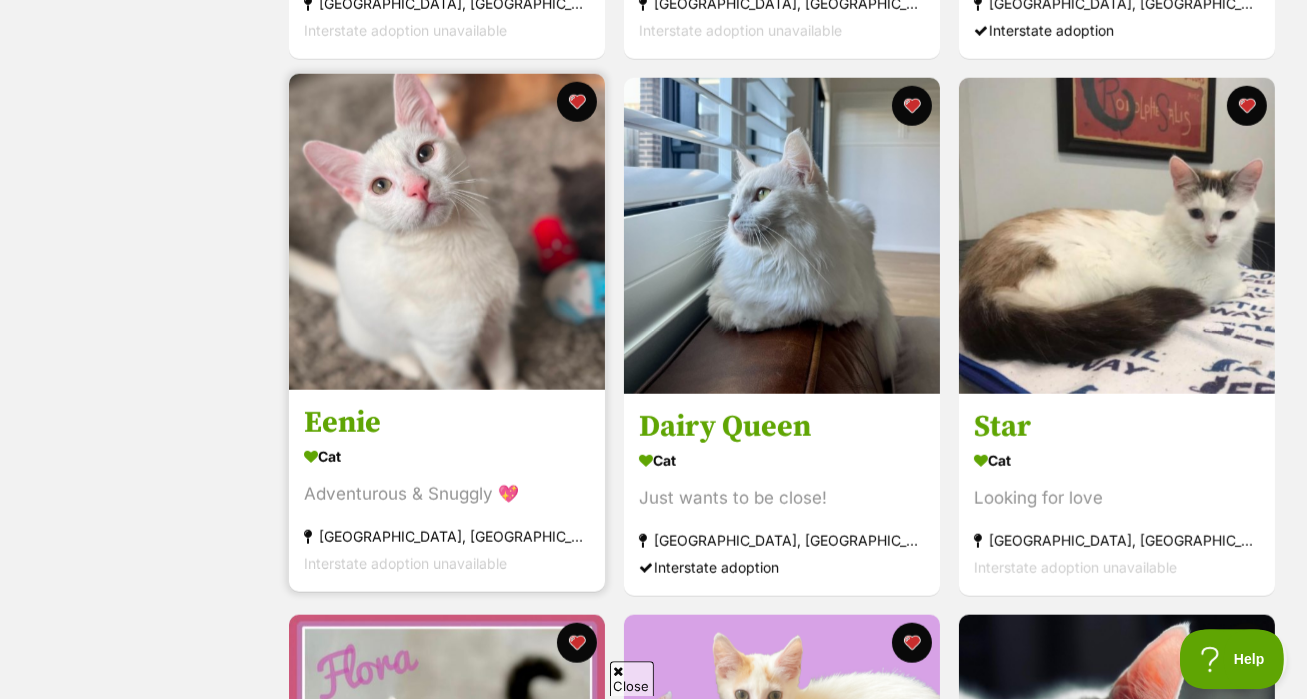 click at bounding box center (447, 231) 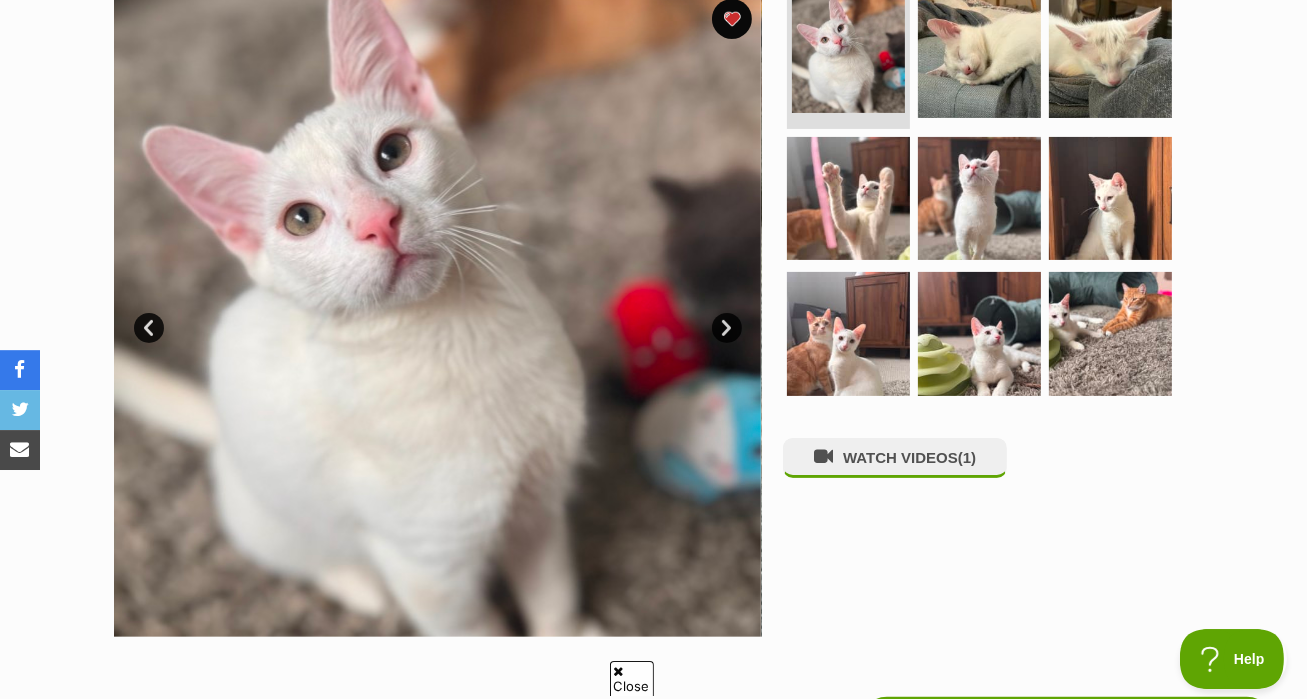 scroll, scrollTop: 468, scrollLeft: 0, axis: vertical 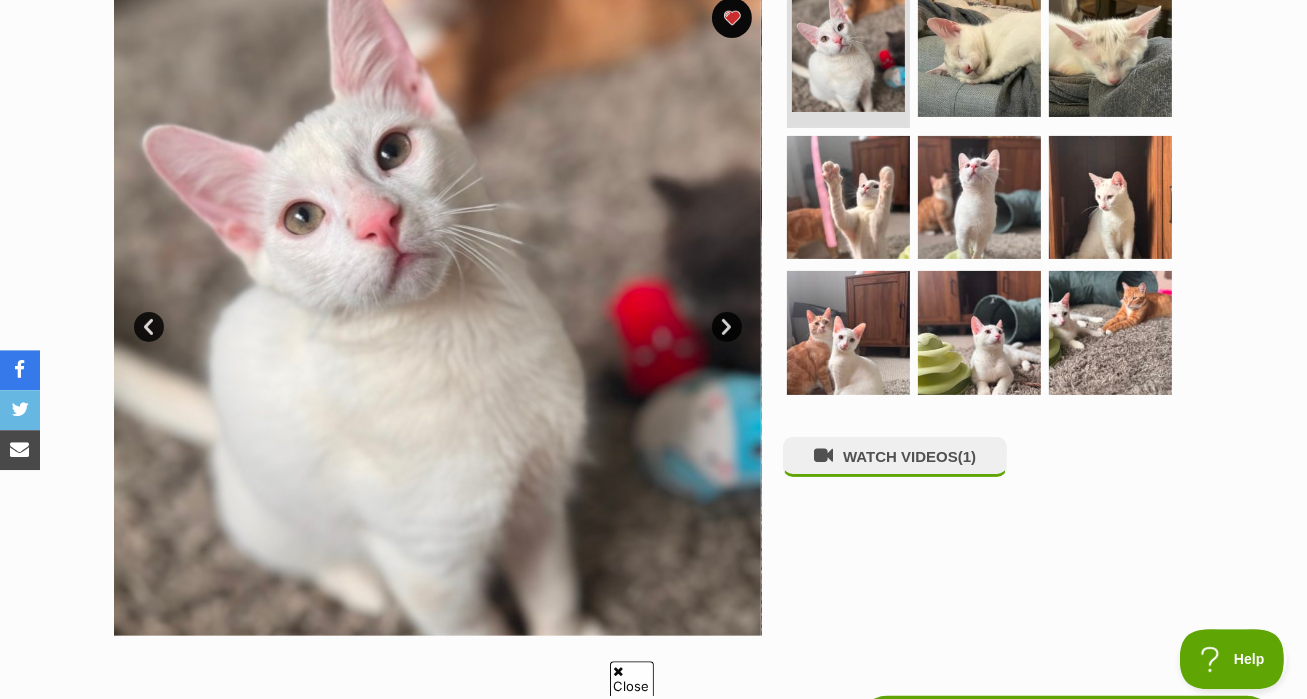 click on "Next" at bounding box center [727, 327] 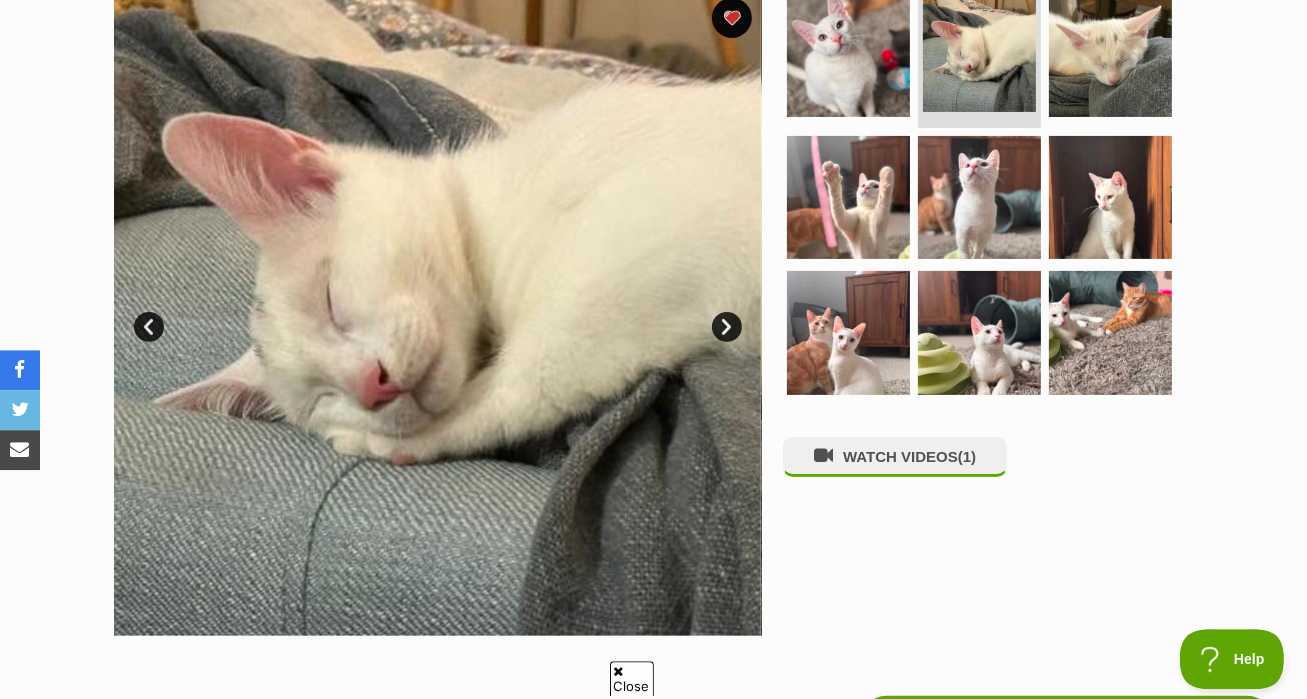 click on "Next" at bounding box center [727, 327] 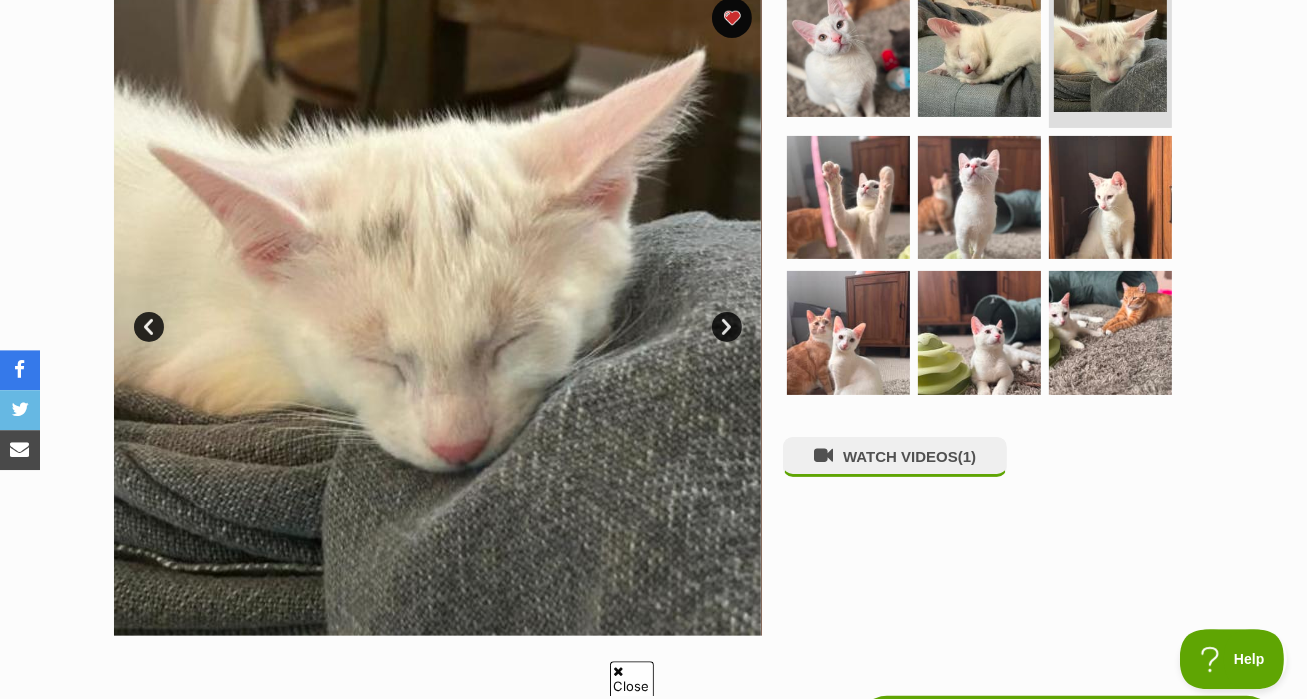 click on "Next" at bounding box center (727, 327) 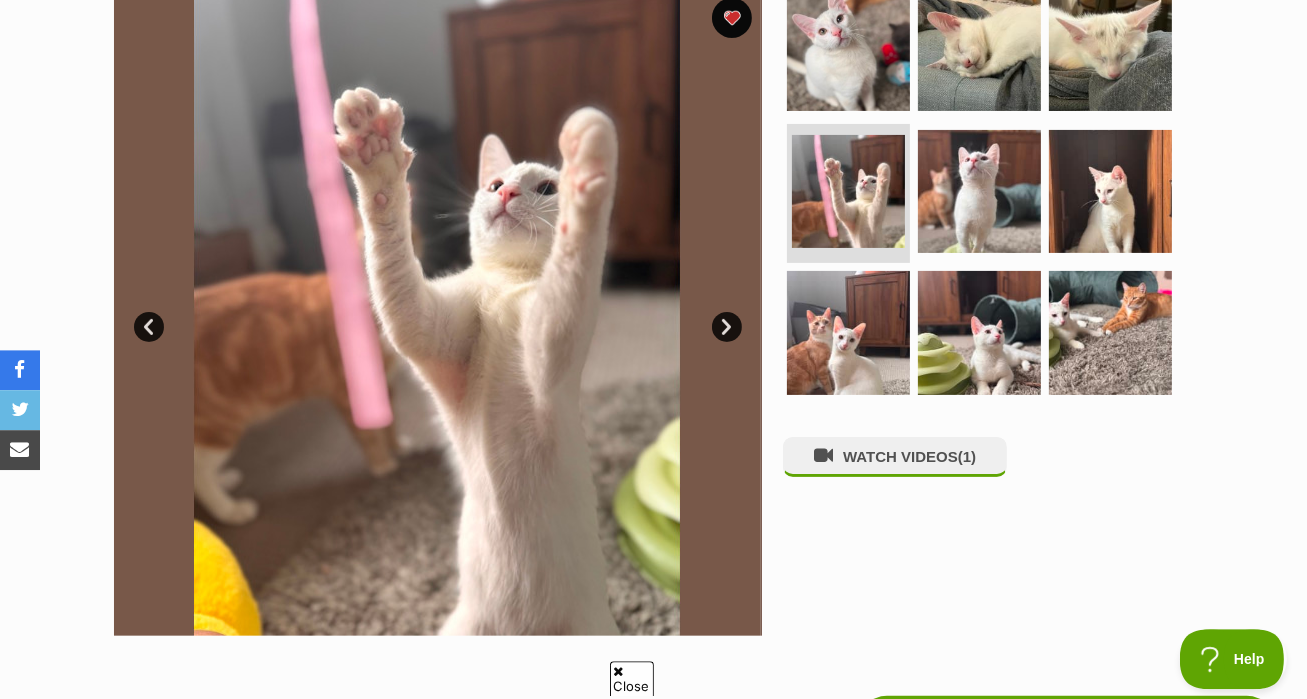 click on "Next" at bounding box center (727, 327) 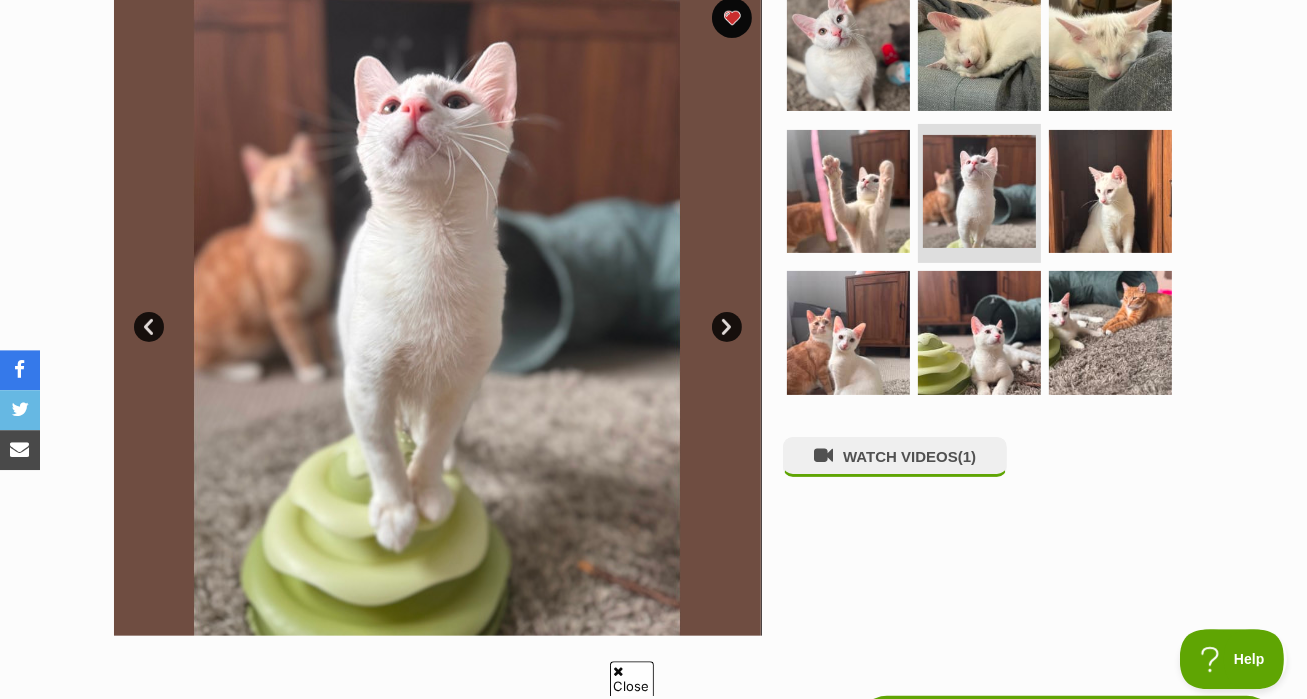 click on "Next" at bounding box center [727, 327] 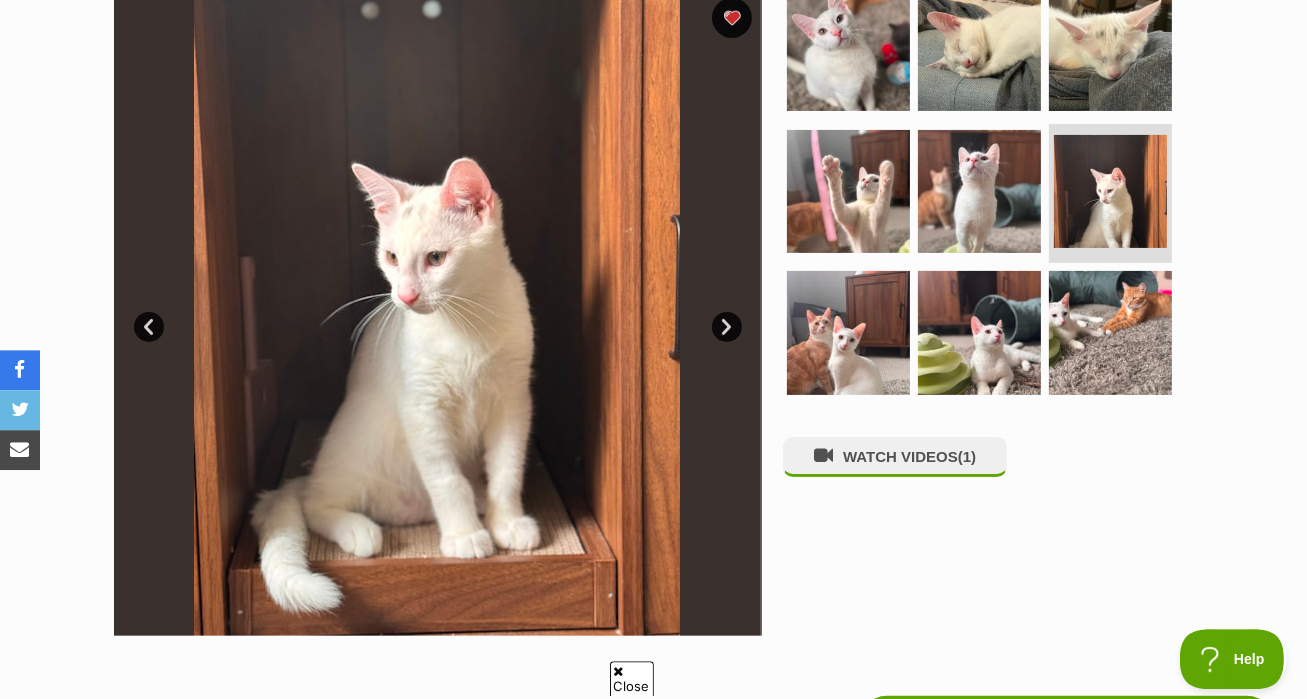 click on "Next" at bounding box center (727, 327) 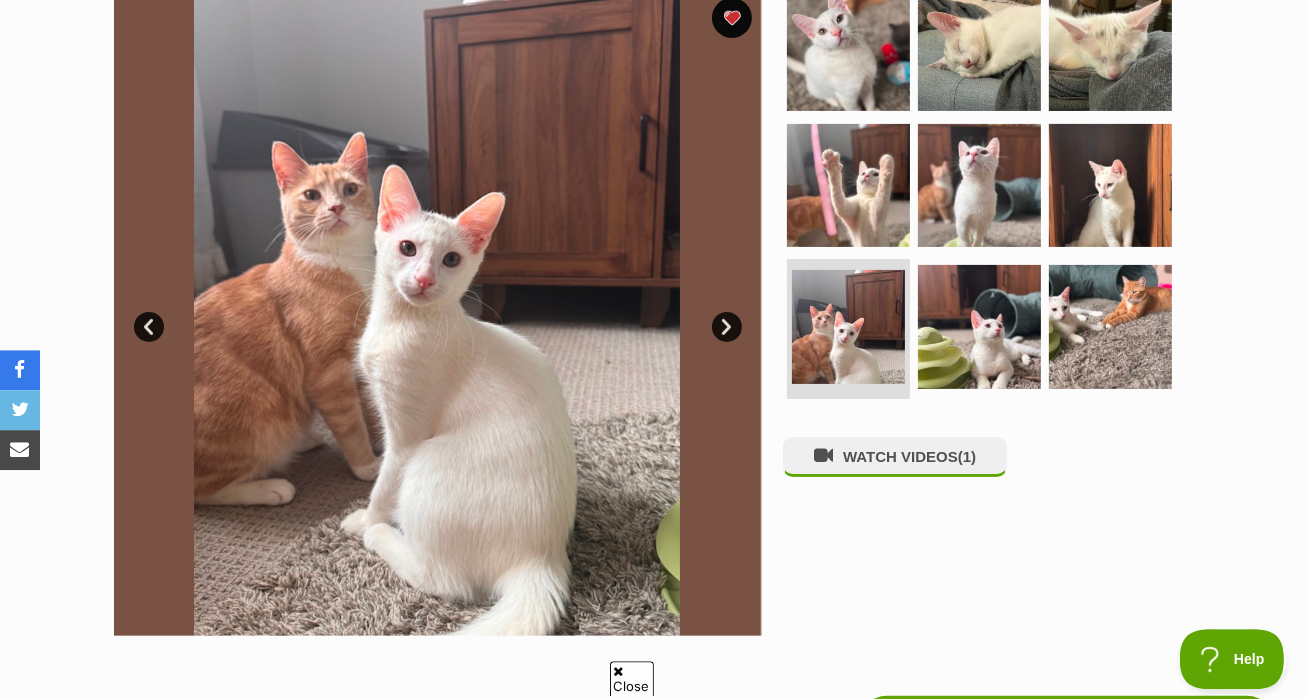 click on "Next" at bounding box center (727, 327) 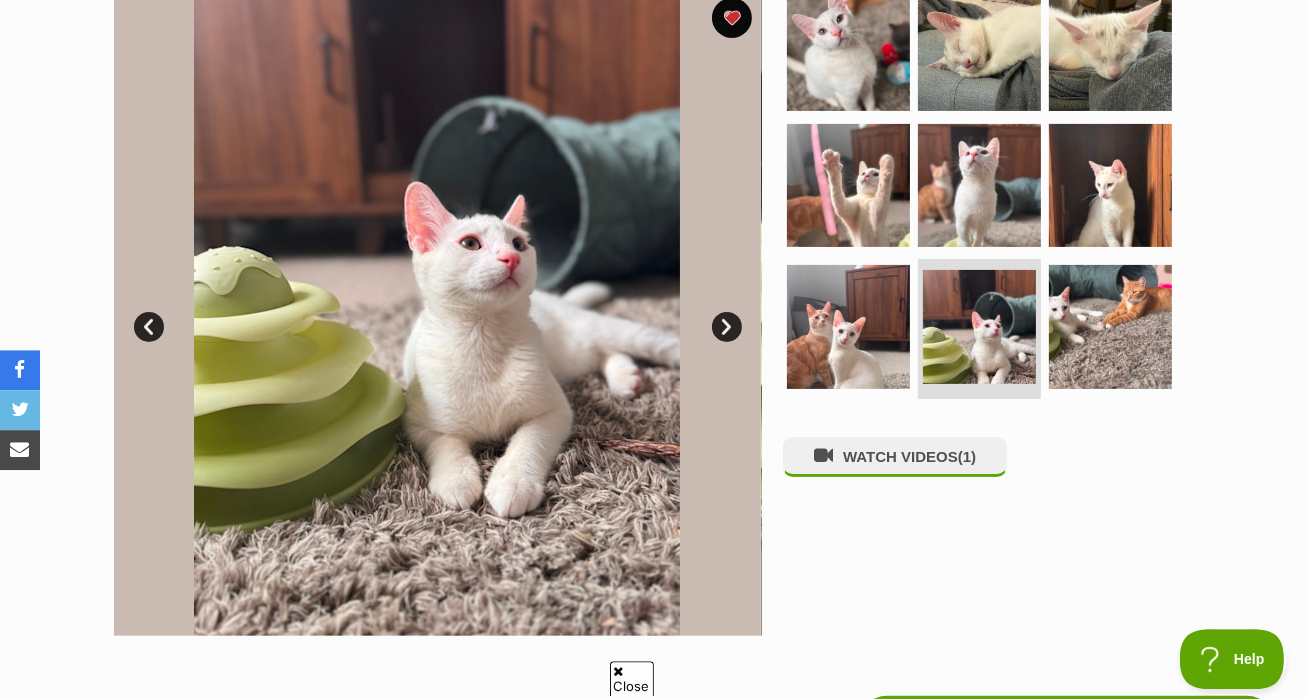 click on "Next" at bounding box center (727, 327) 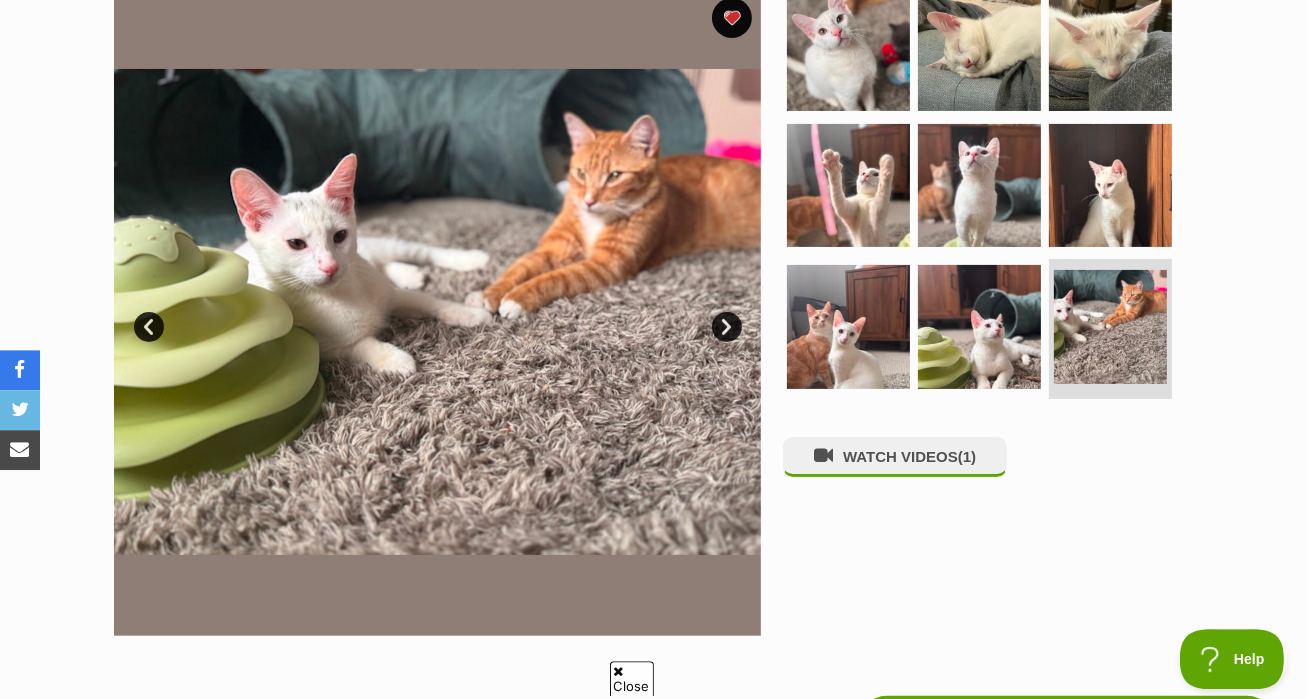click on "Next" at bounding box center [727, 327] 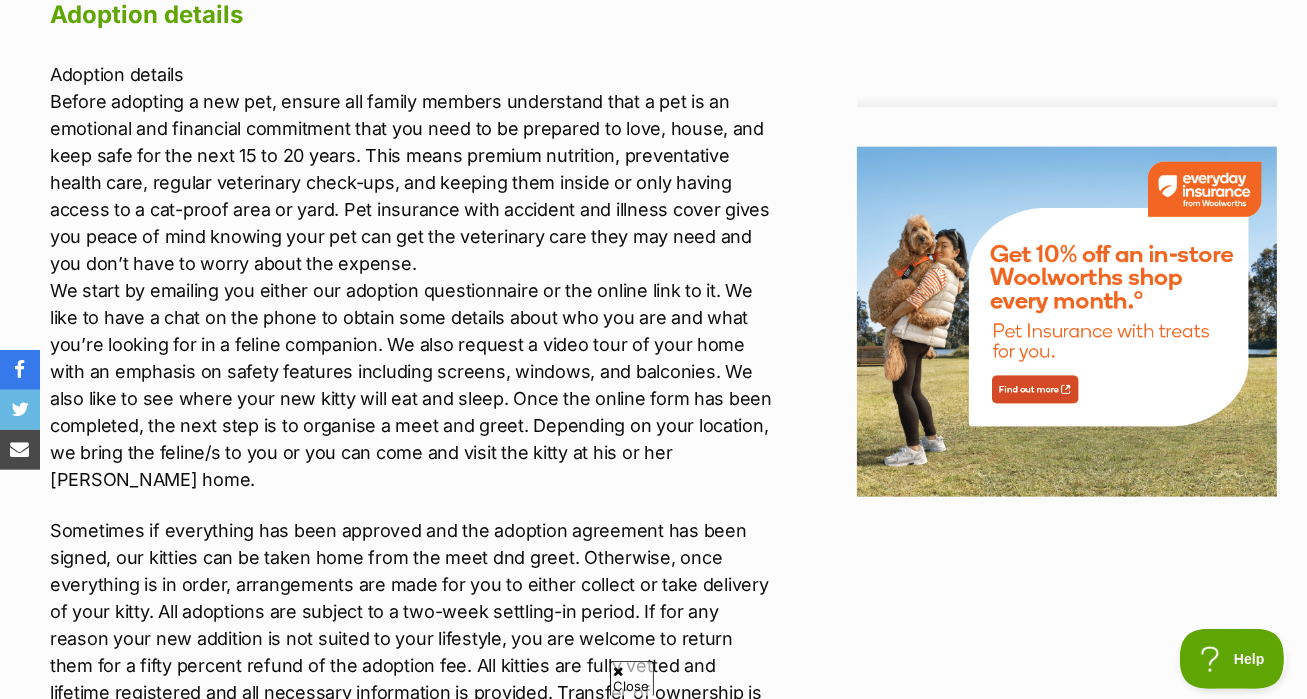 scroll, scrollTop: 2354, scrollLeft: 0, axis: vertical 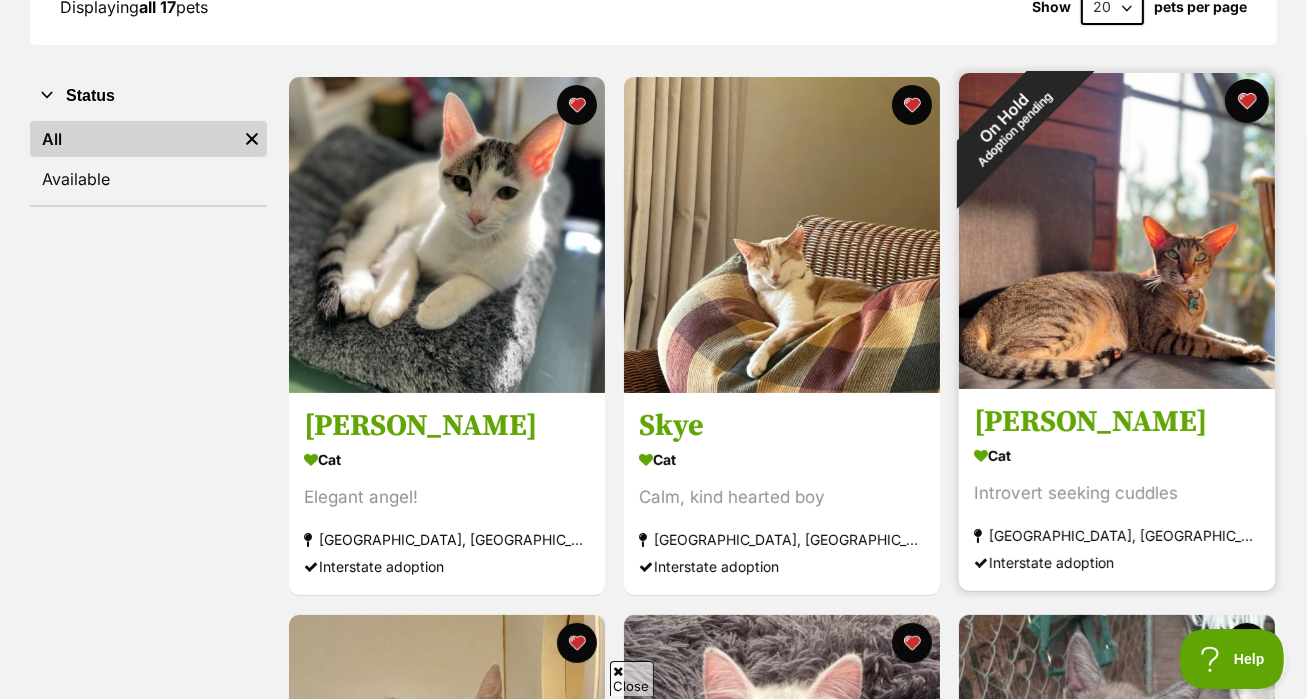 click at bounding box center (1247, 101) 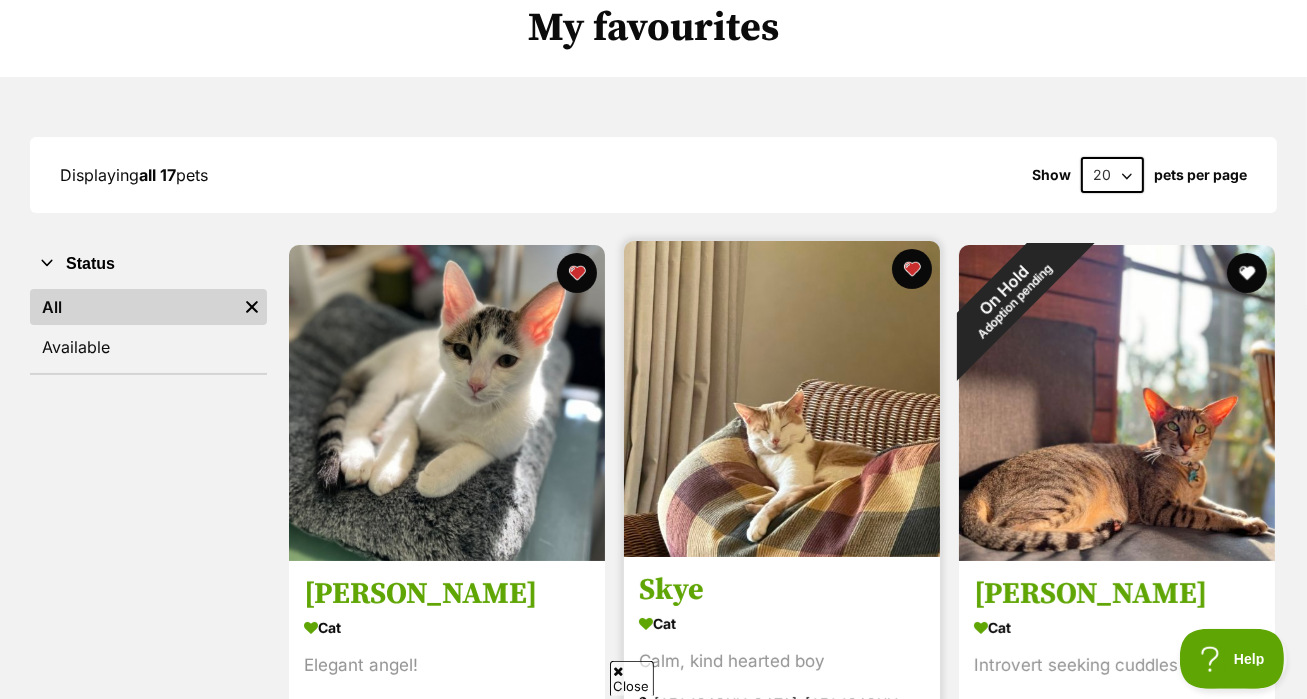 scroll, scrollTop: 0, scrollLeft: 0, axis: both 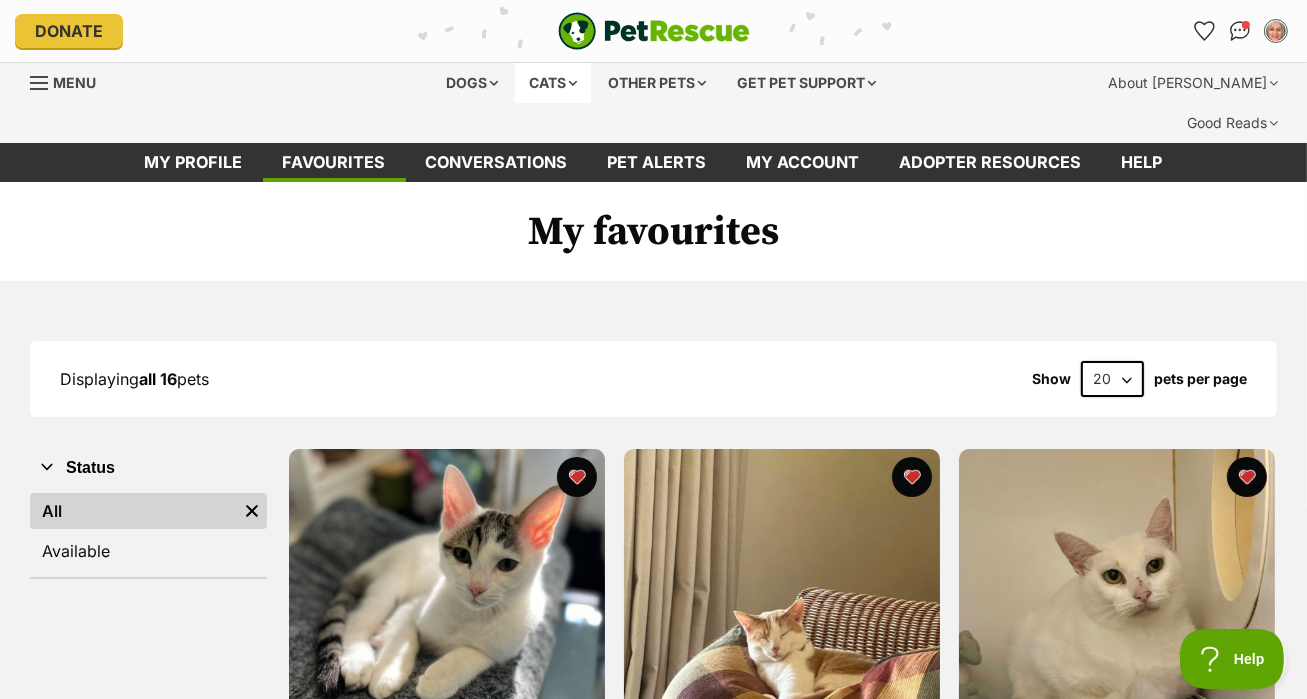 click on "Cats" at bounding box center [553, 83] 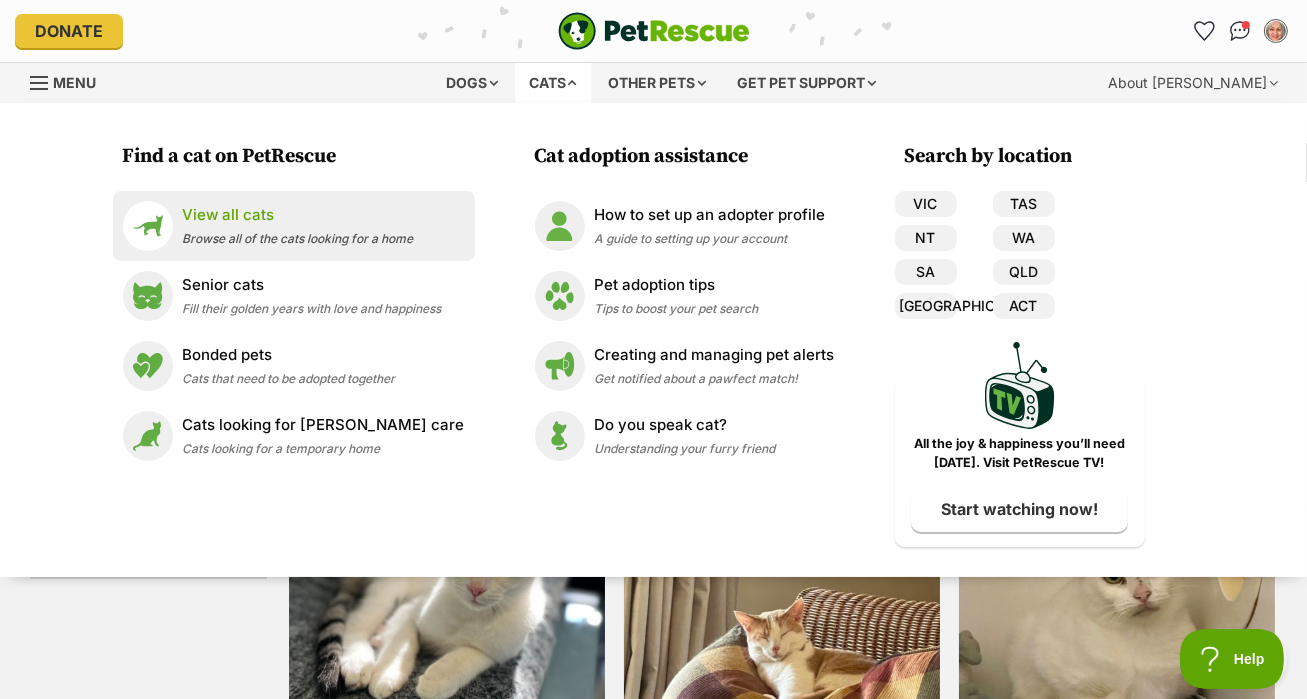 click on "View all cats" at bounding box center [298, 215] 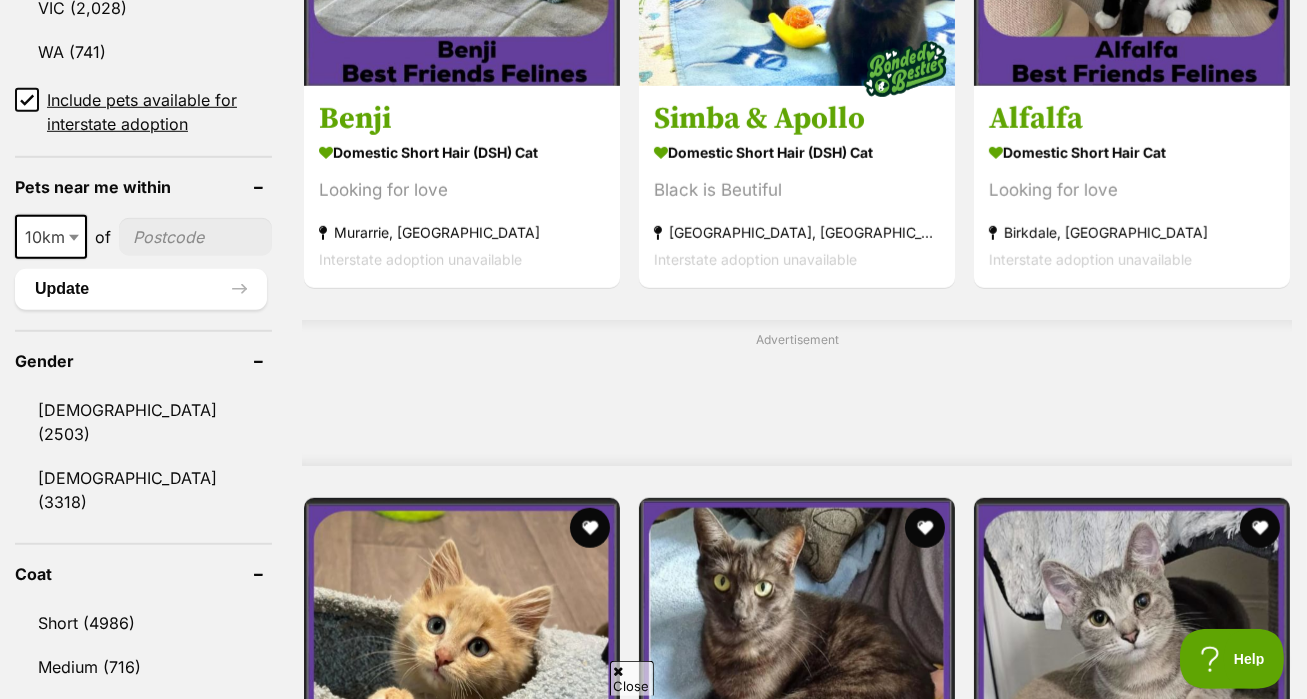scroll, scrollTop: 1461, scrollLeft: 0, axis: vertical 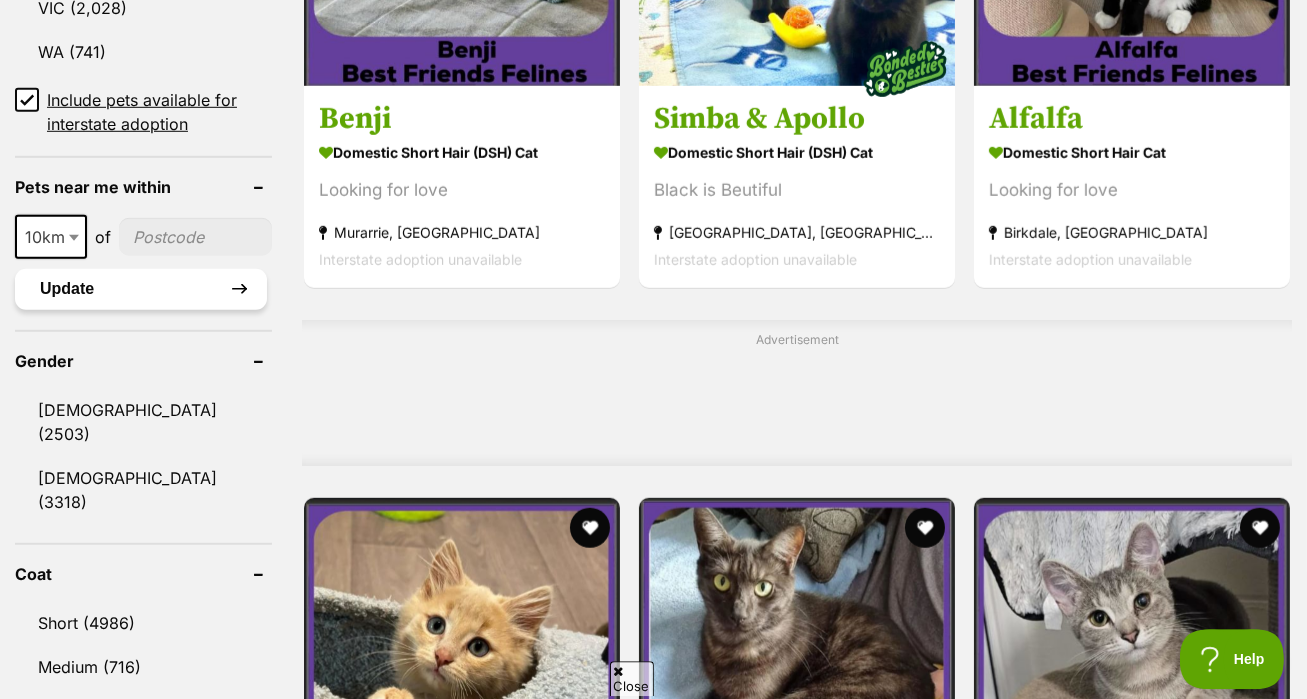 click on "Update" at bounding box center [141, 289] 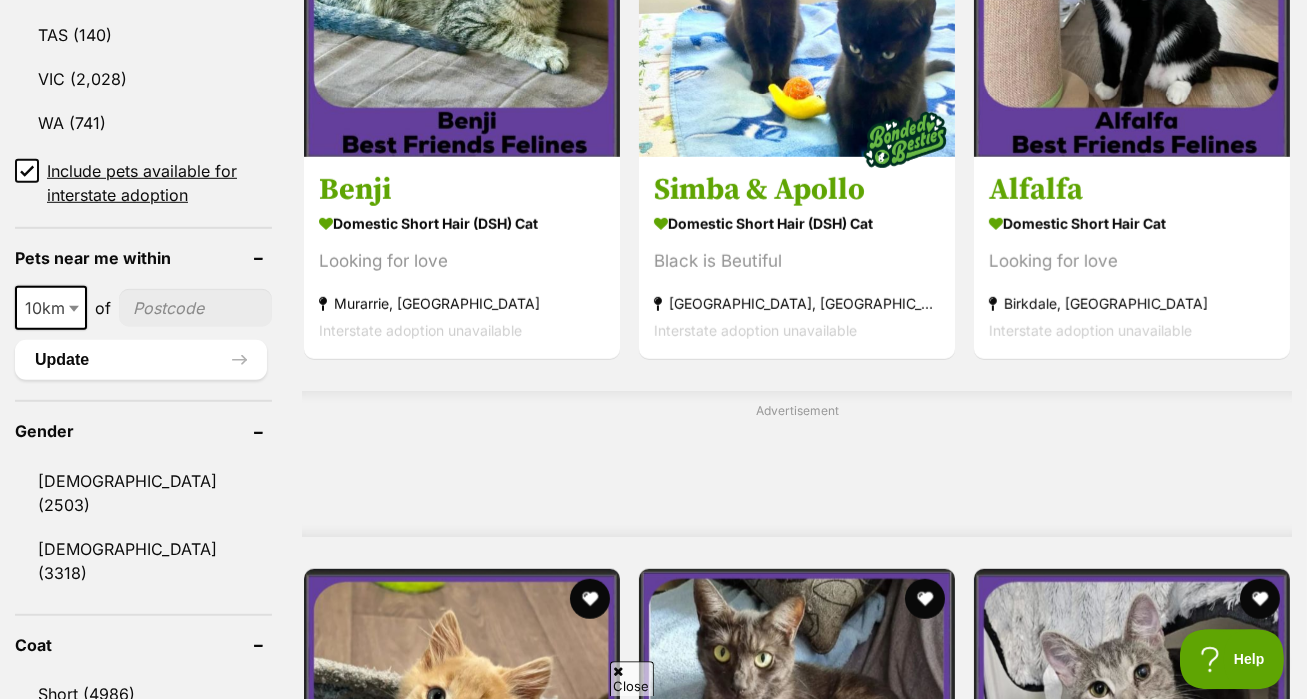 scroll, scrollTop: 1391, scrollLeft: 0, axis: vertical 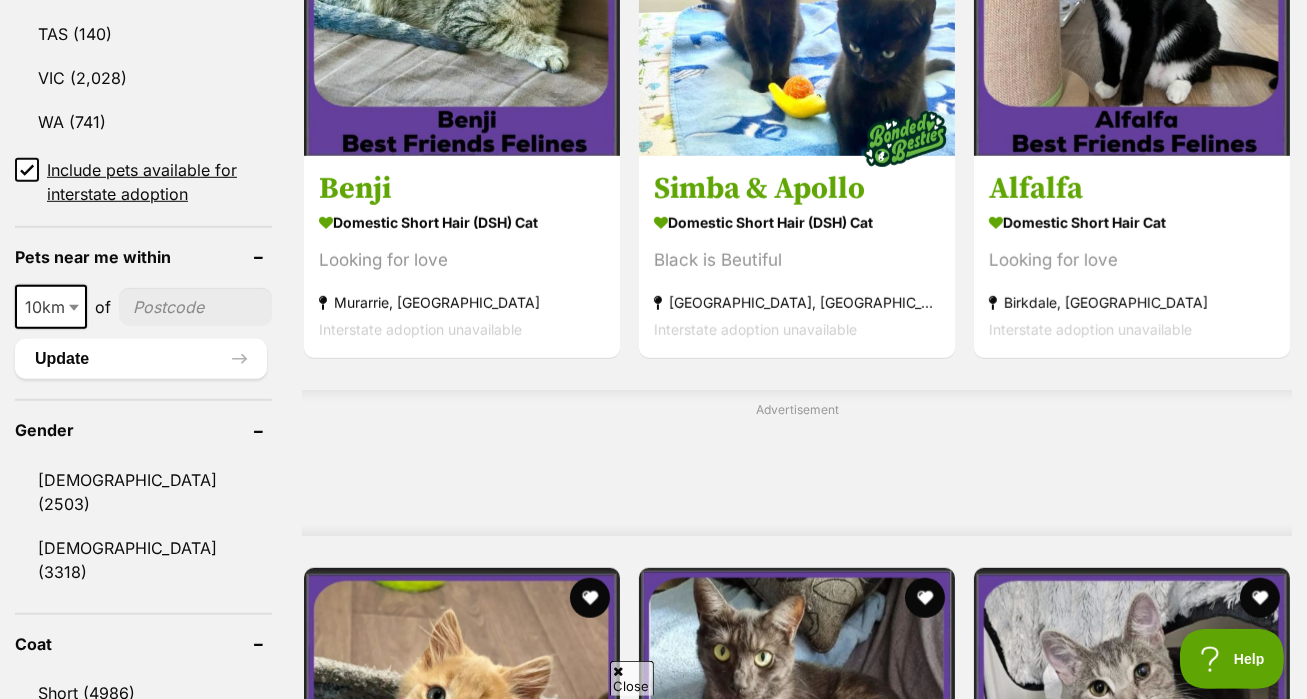 select on "[GEOGRAPHIC_DATA]" 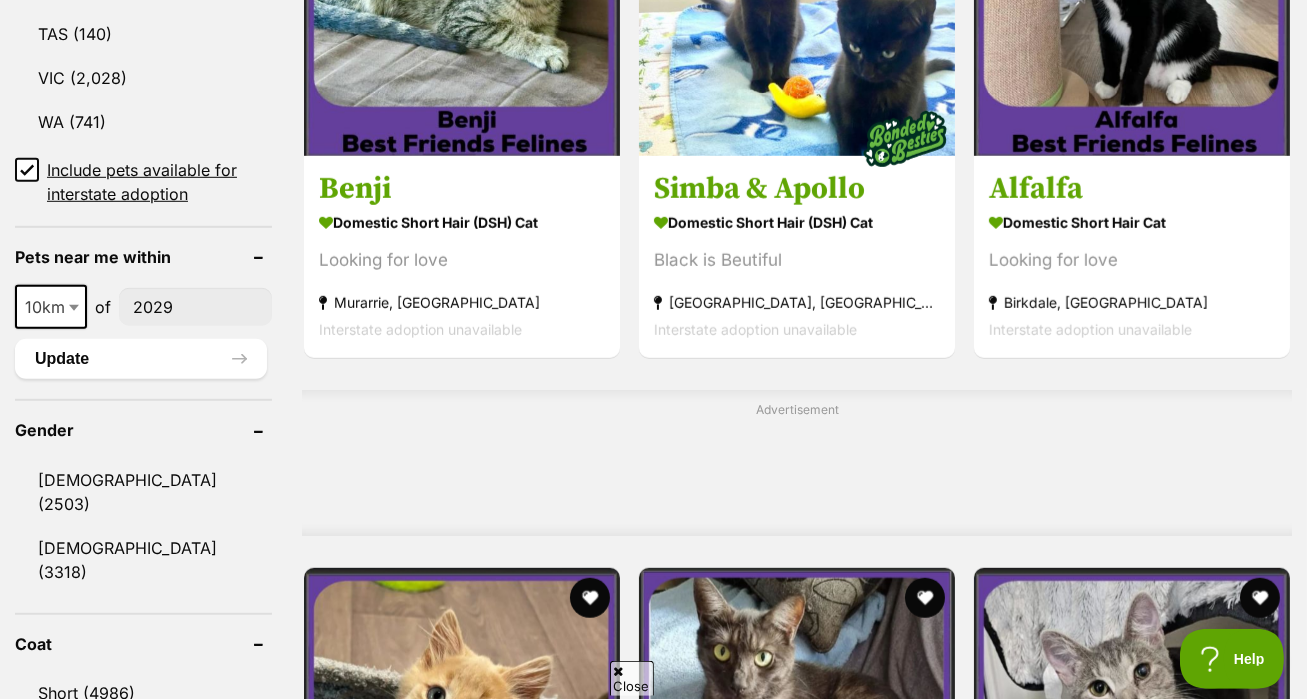 scroll, scrollTop: 1296, scrollLeft: 0, axis: vertical 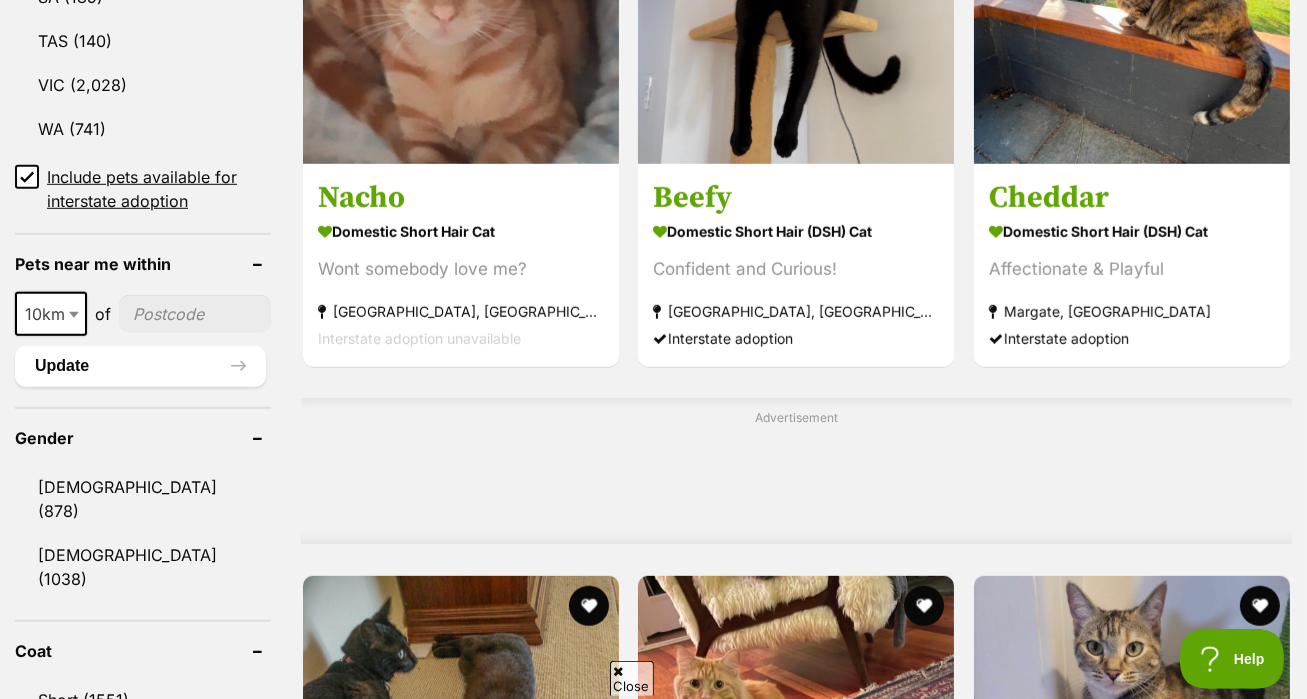 click at bounding box center [195, 314] 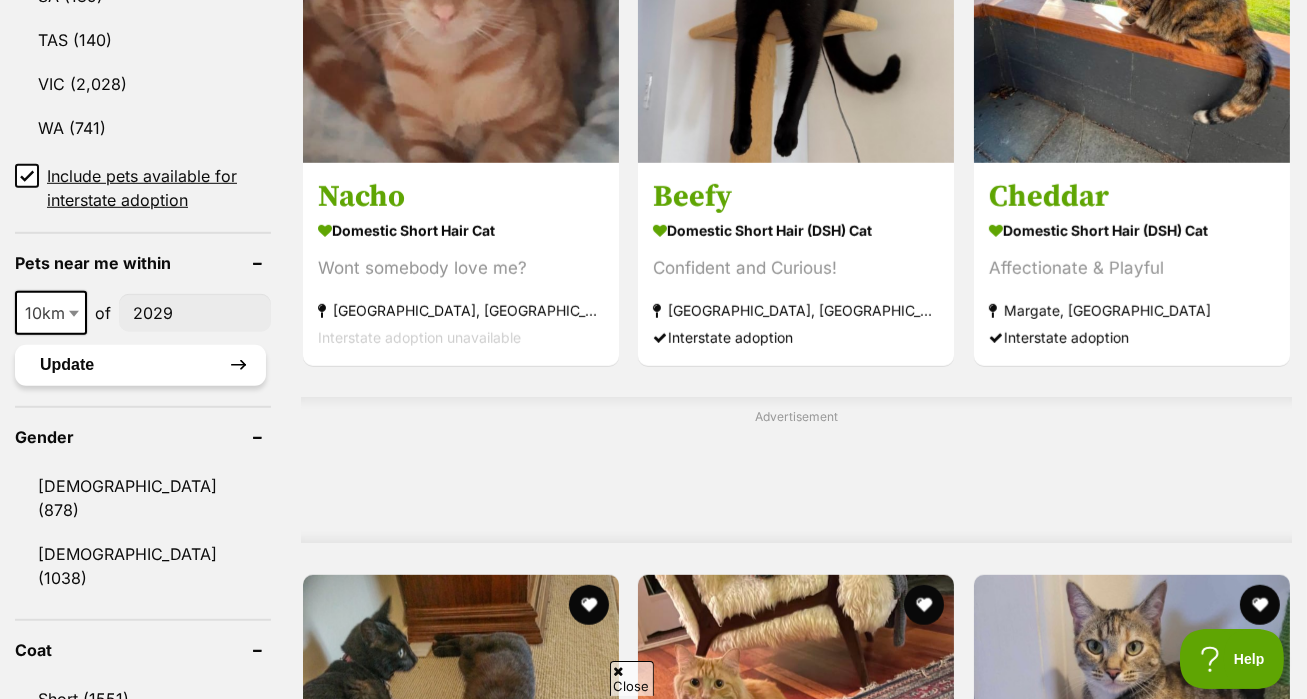 type on "2029" 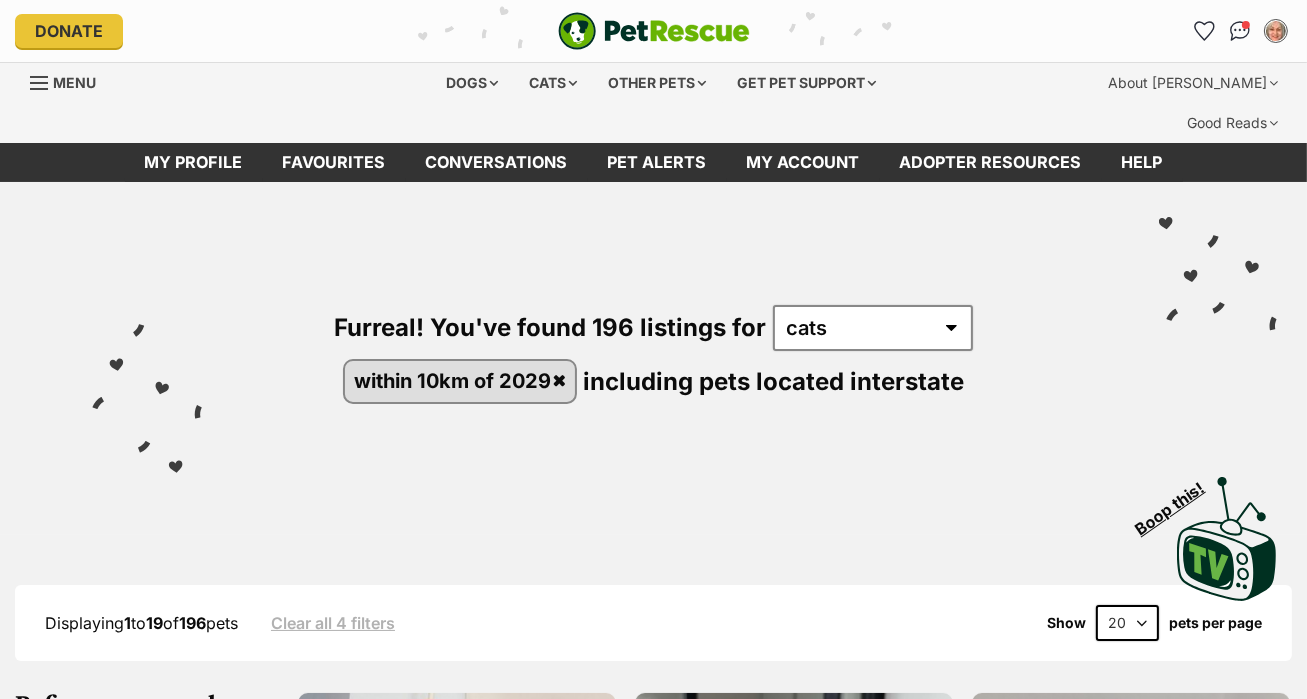 scroll, scrollTop: 0, scrollLeft: 0, axis: both 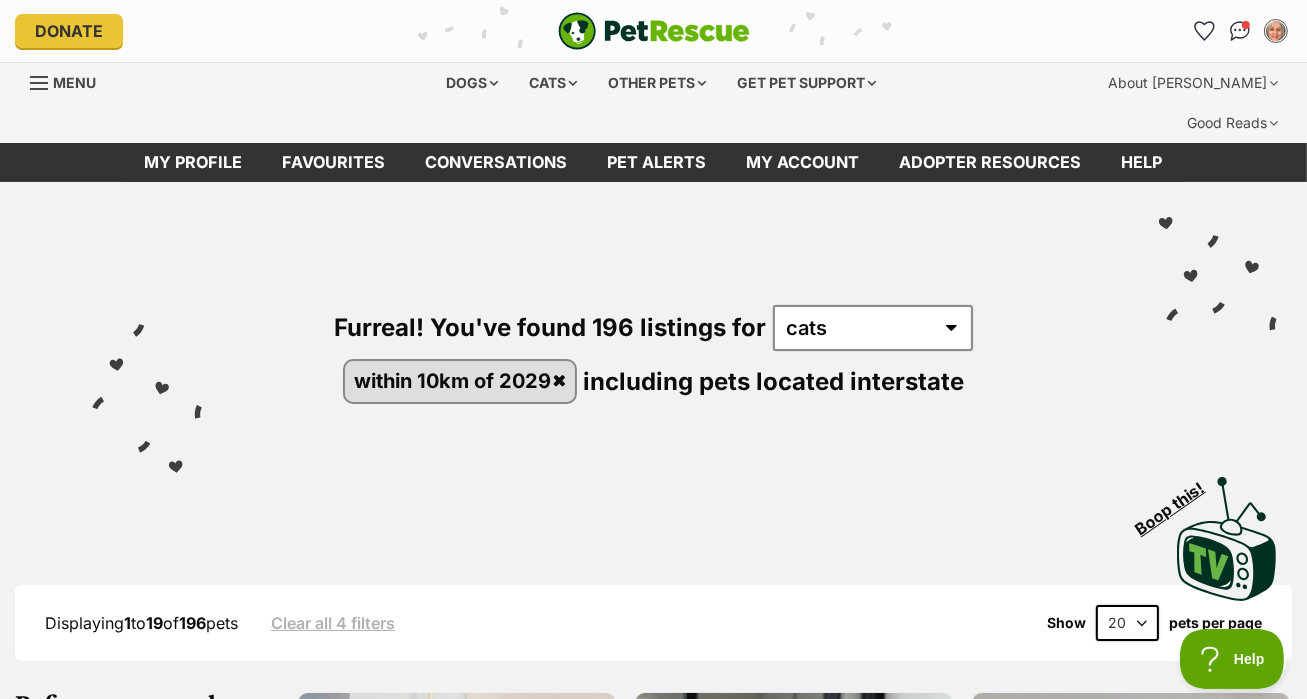 click on "20 40 60" at bounding box center (1127, 623) 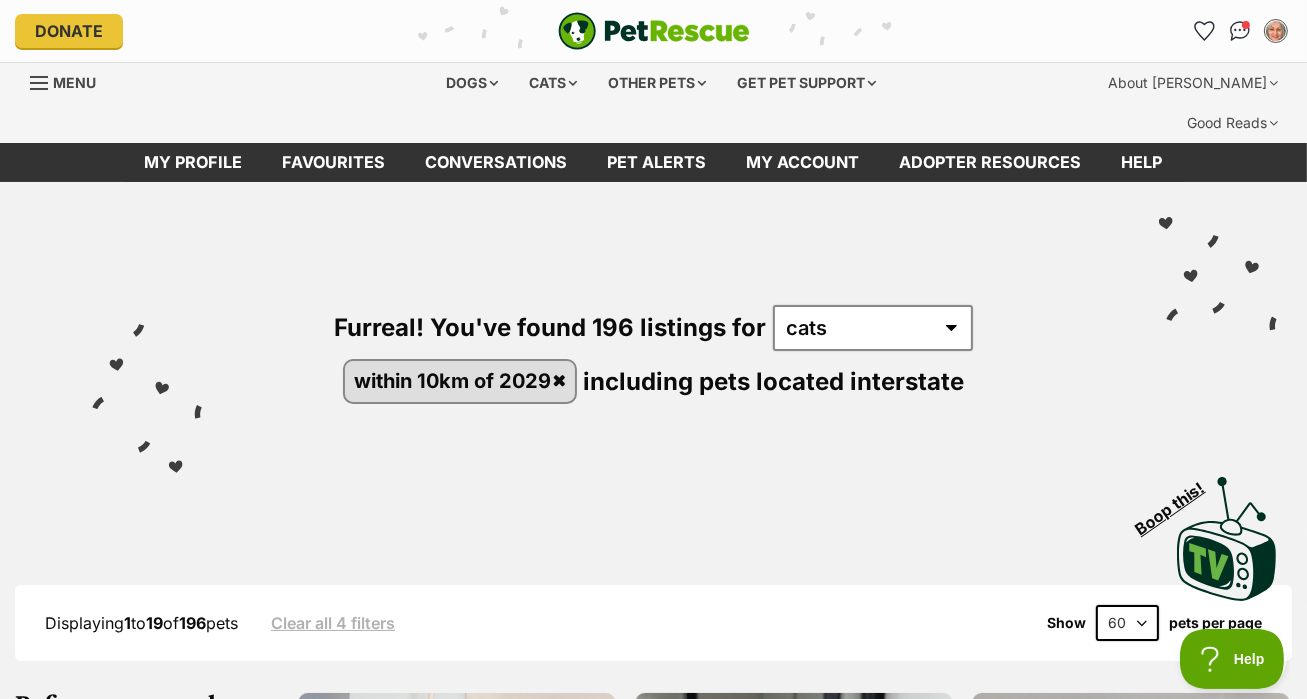 click on "60" at bounding box center [0, 0] 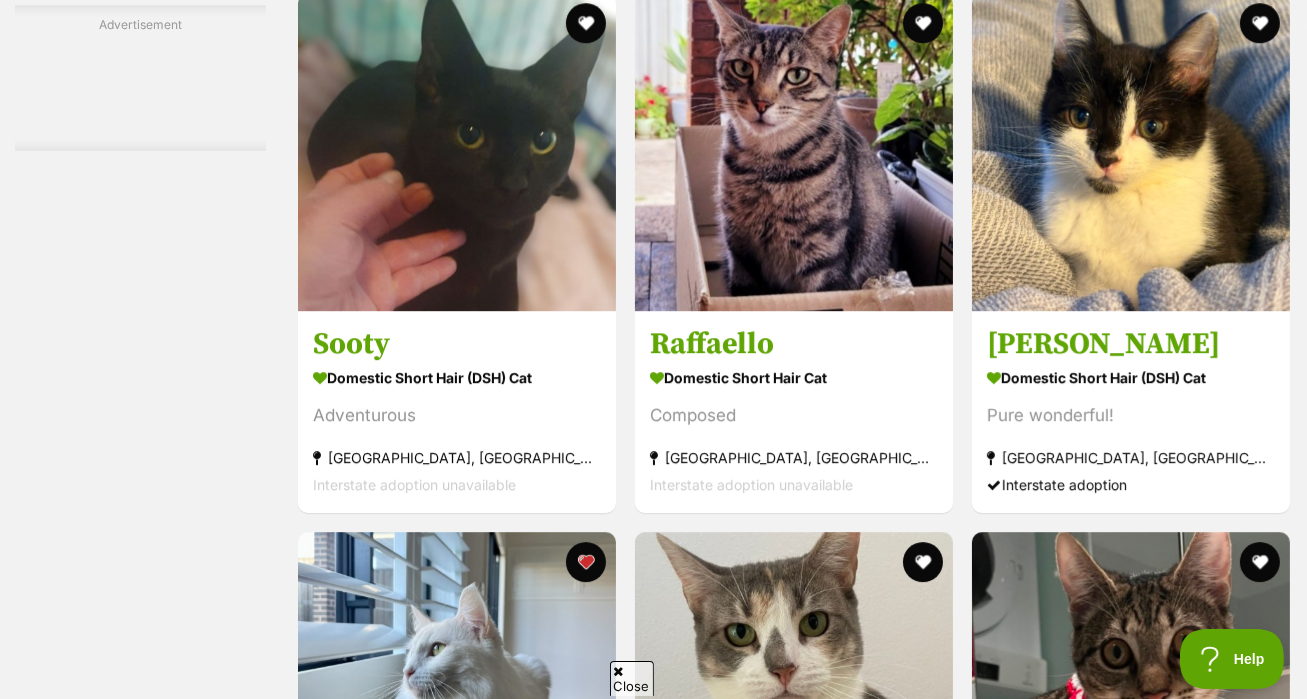 scroll, scrollTop: 6325, scrollLeft: 0, axis: vertical 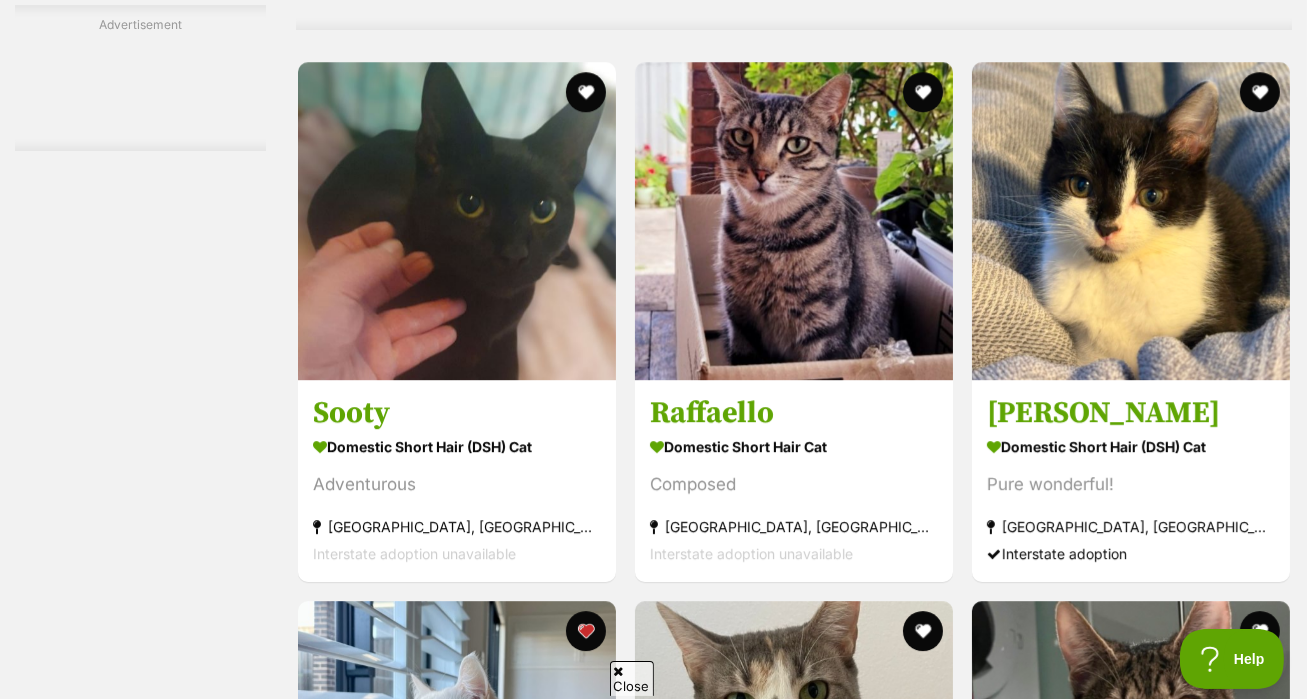 click at bounding box center (1131, 2757) 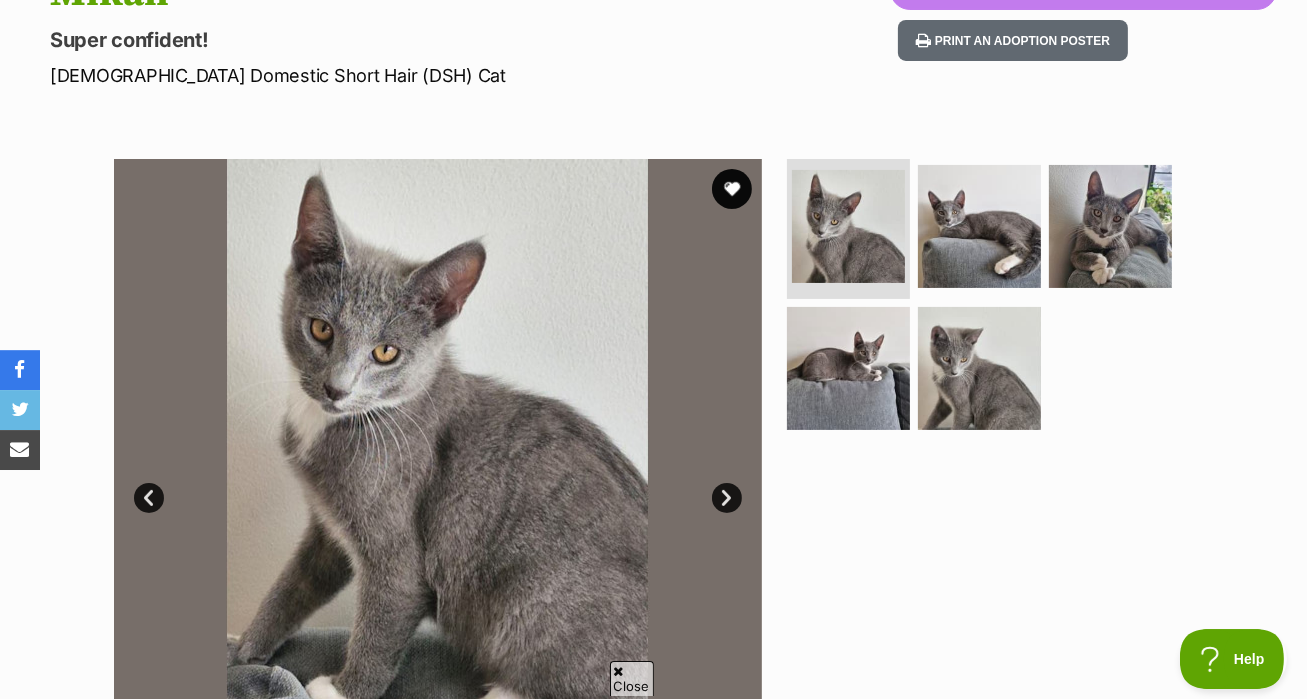 scroll, scrollTop: 299, scrollLeft: 0, axis: vertical 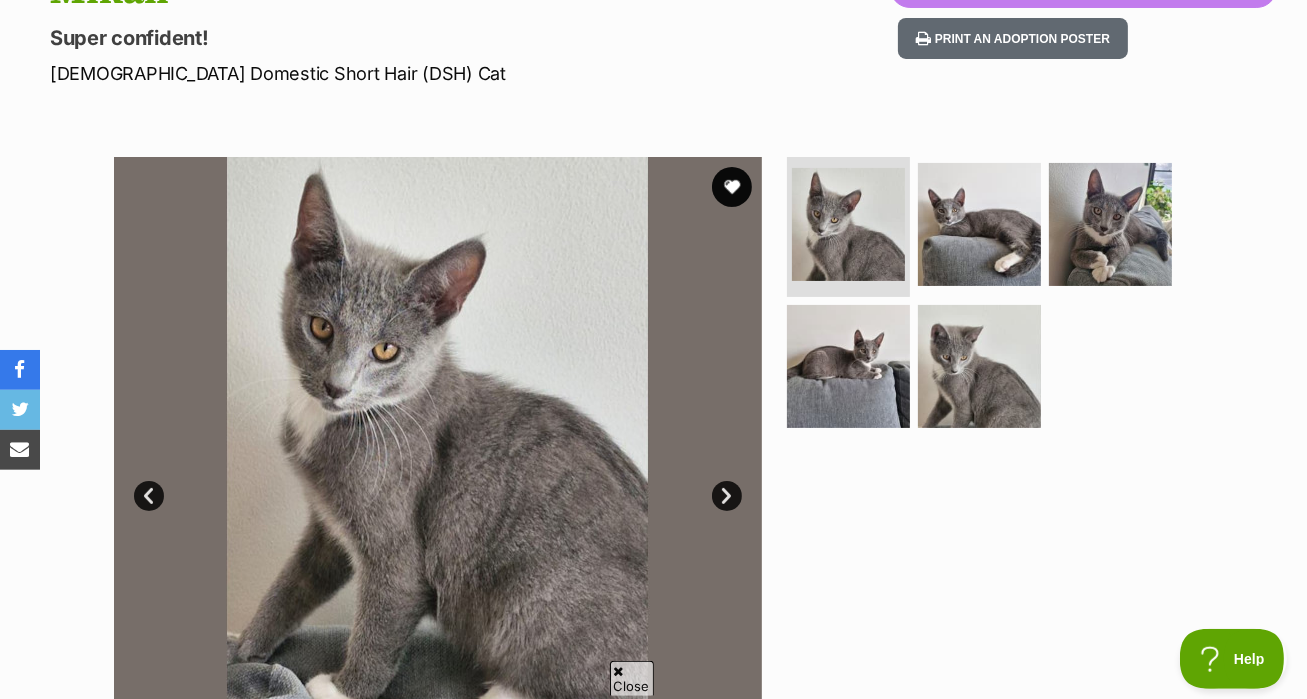 click on "Next" at bounding box center (727, 496) 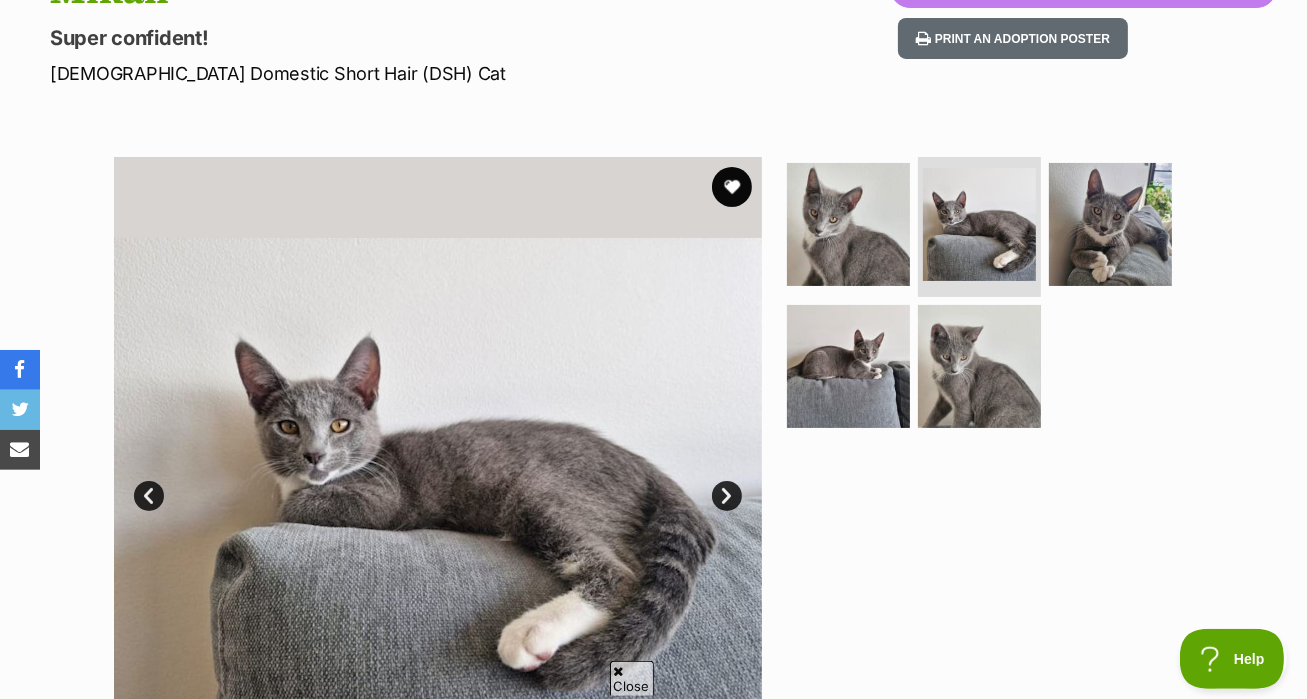 click on "Next" at bounding box center (727, 496) 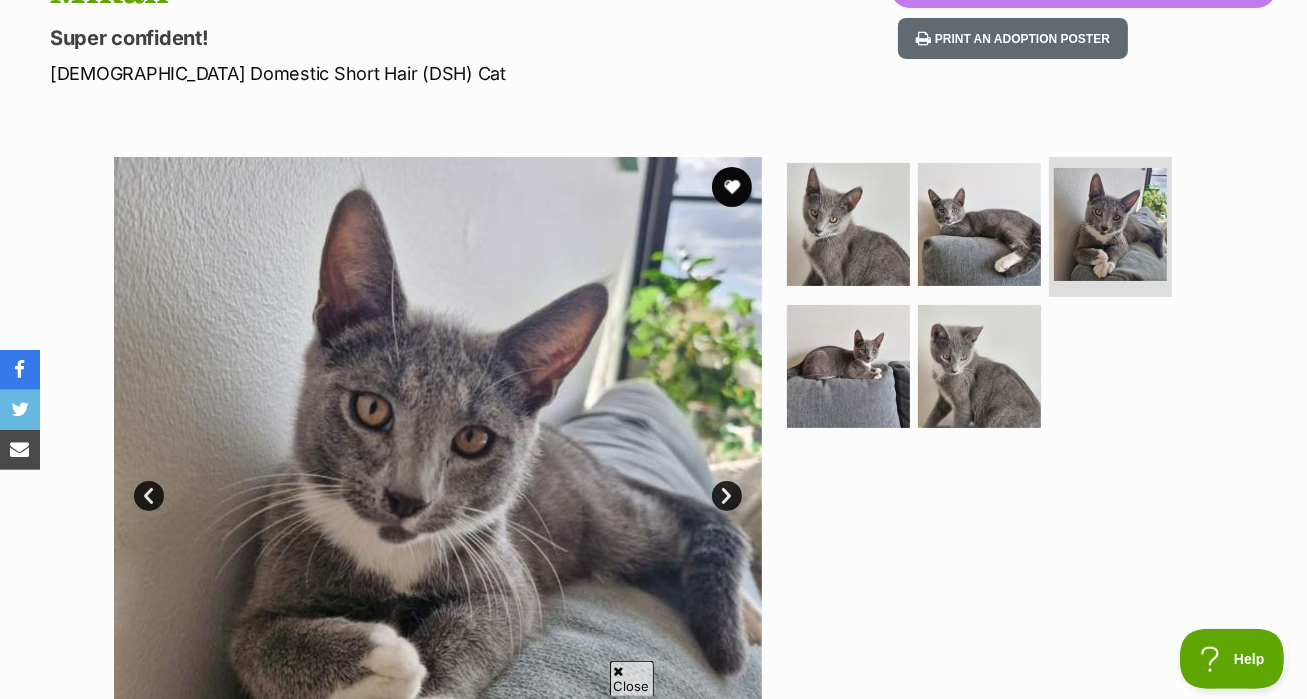 click on "Next" at bounding box center [727, 496] 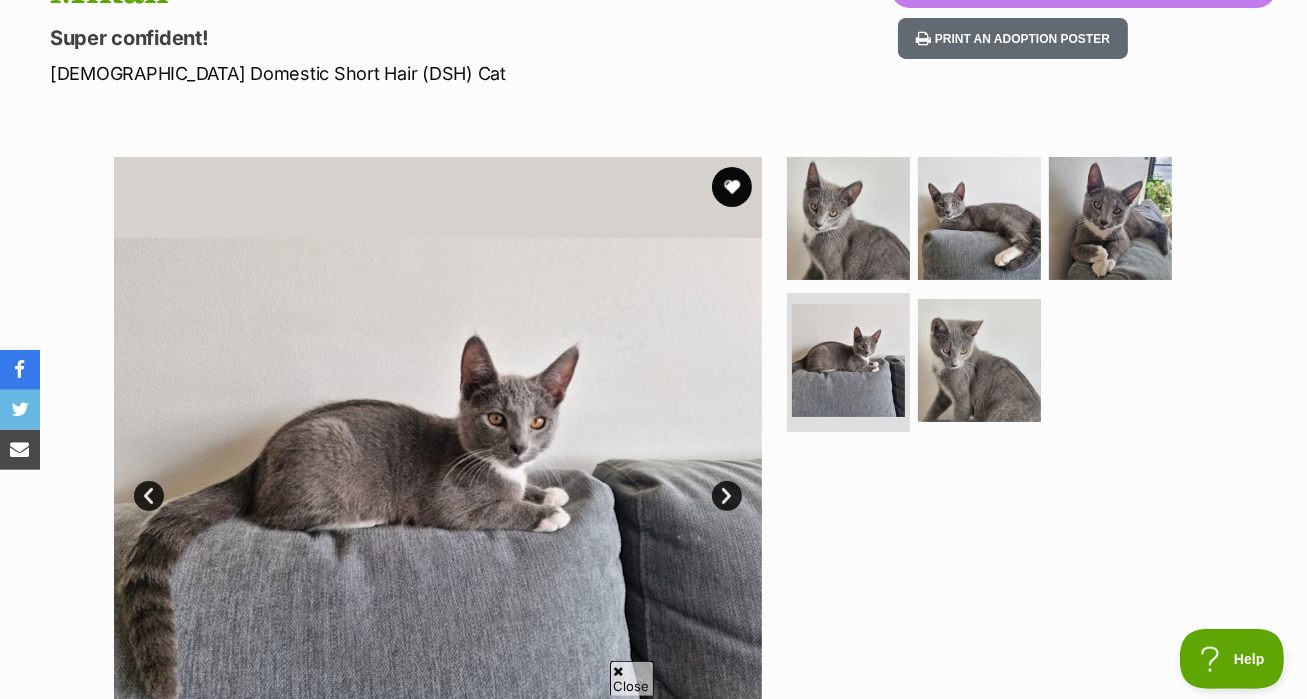 click on "Next" at bounding box center (727, 496) 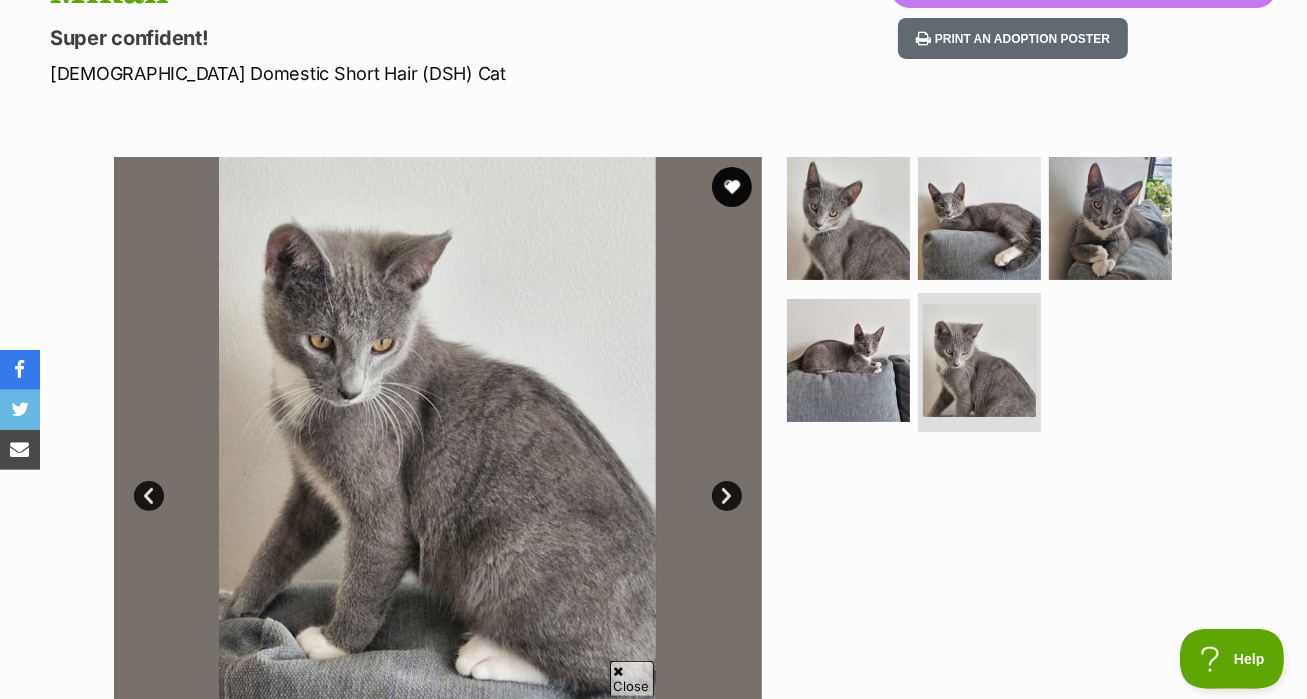 click on "Next" at bounding box center [727, 496] 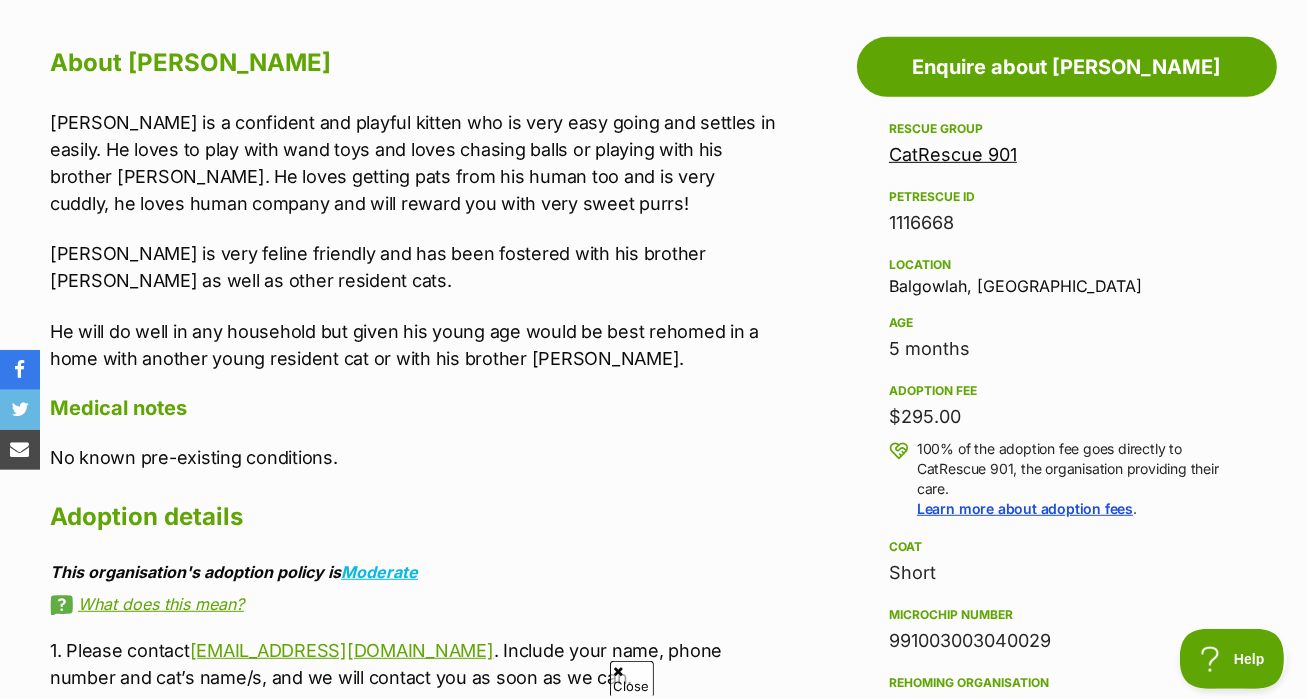 scroll, scrollTop: 1126, scrollLeft: 0, axis: vertical 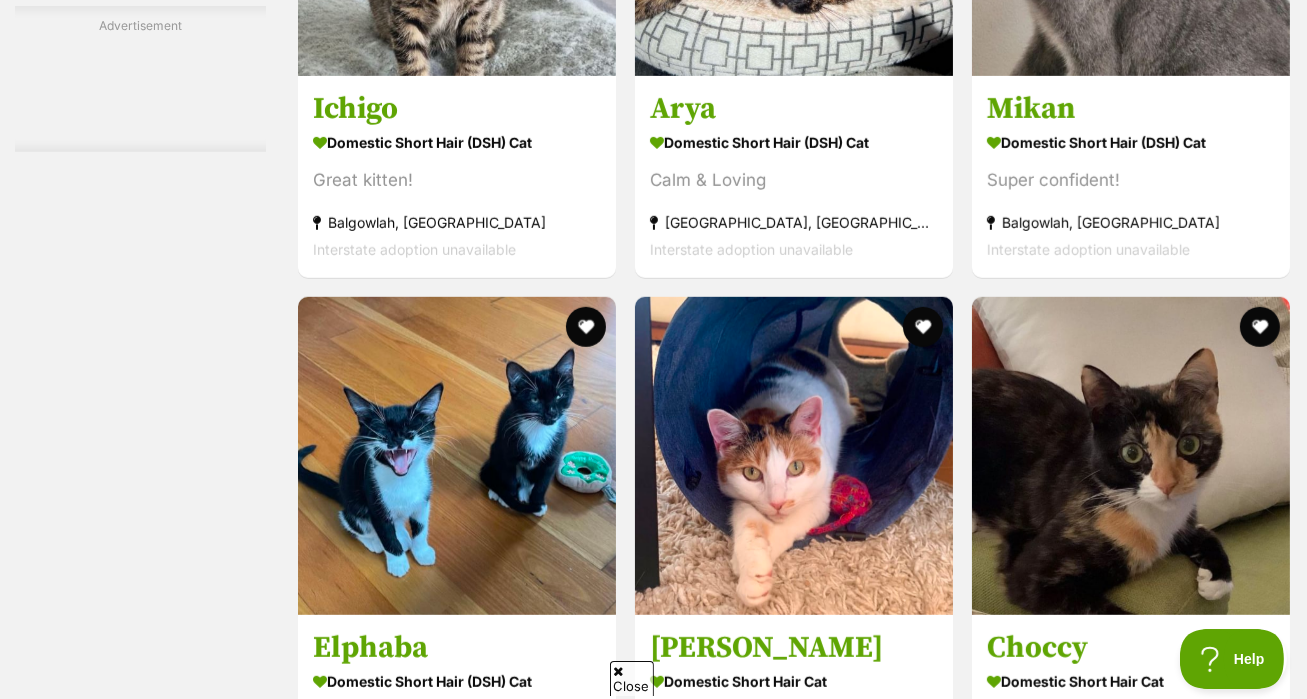 click at bounding box center [816, 4132] 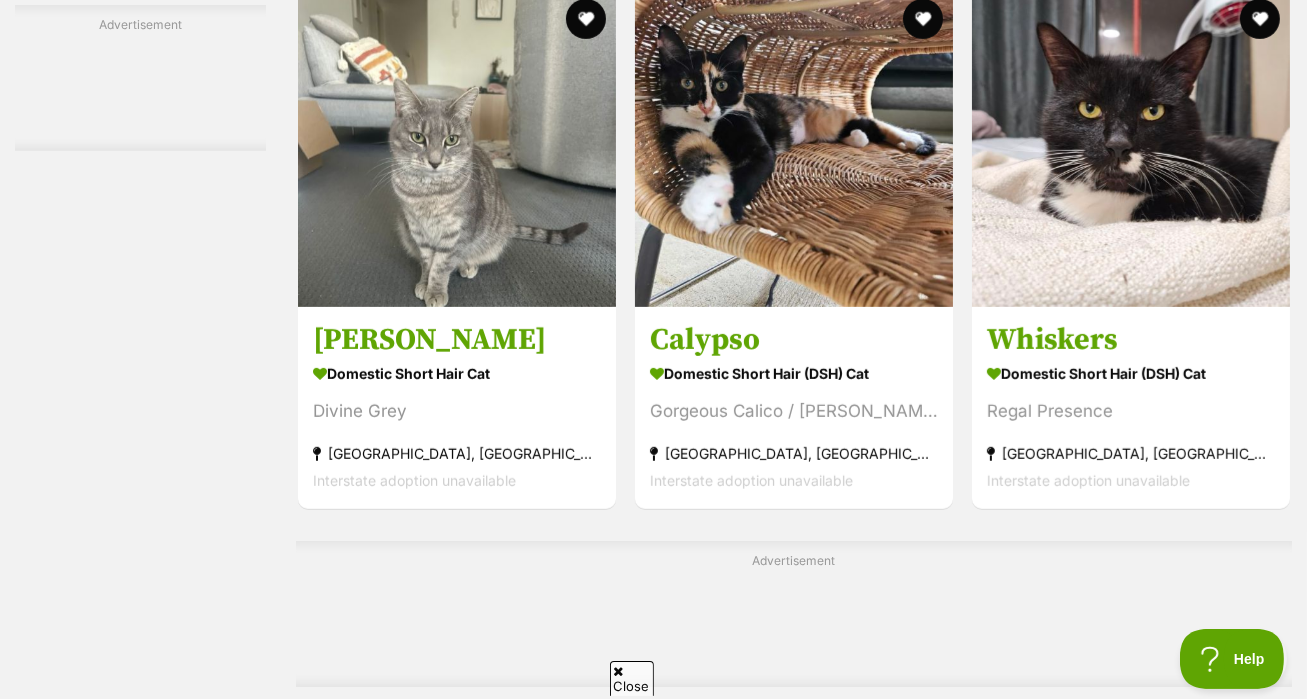scroll, scrollTop: 8870, scrollLeft: 0, axis: vertical 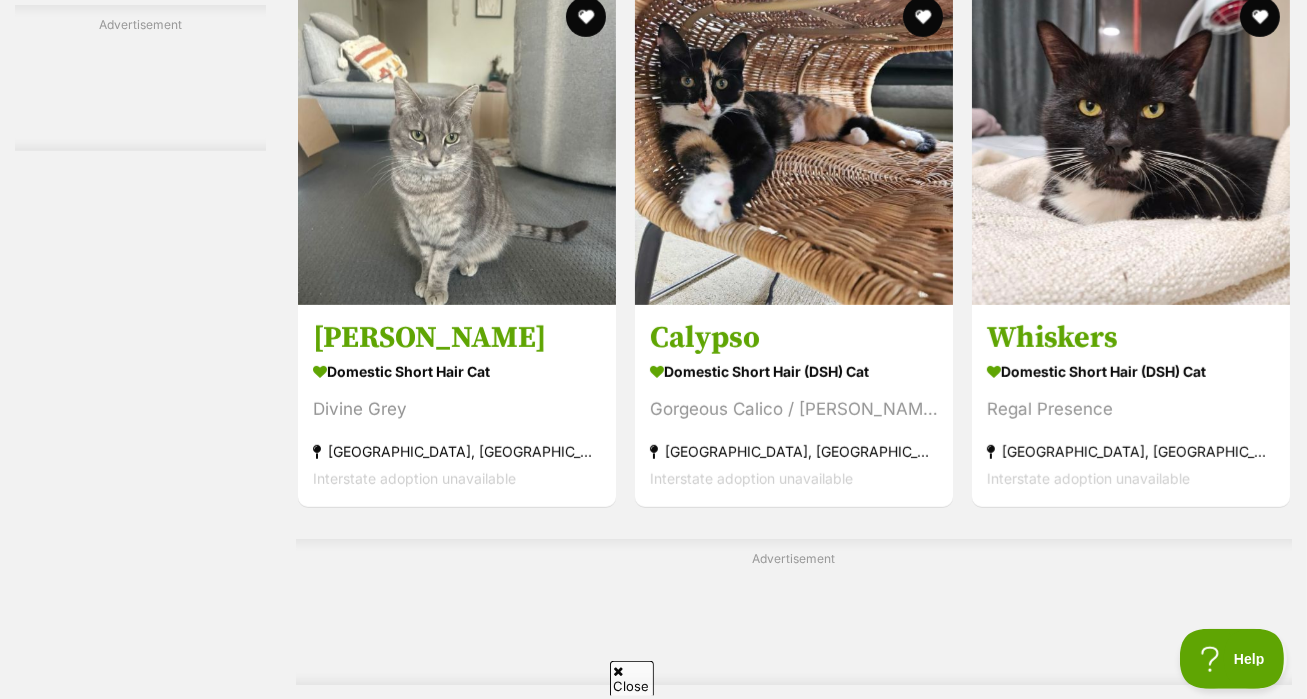 click on "Next" at bounding box center (875, 4361) 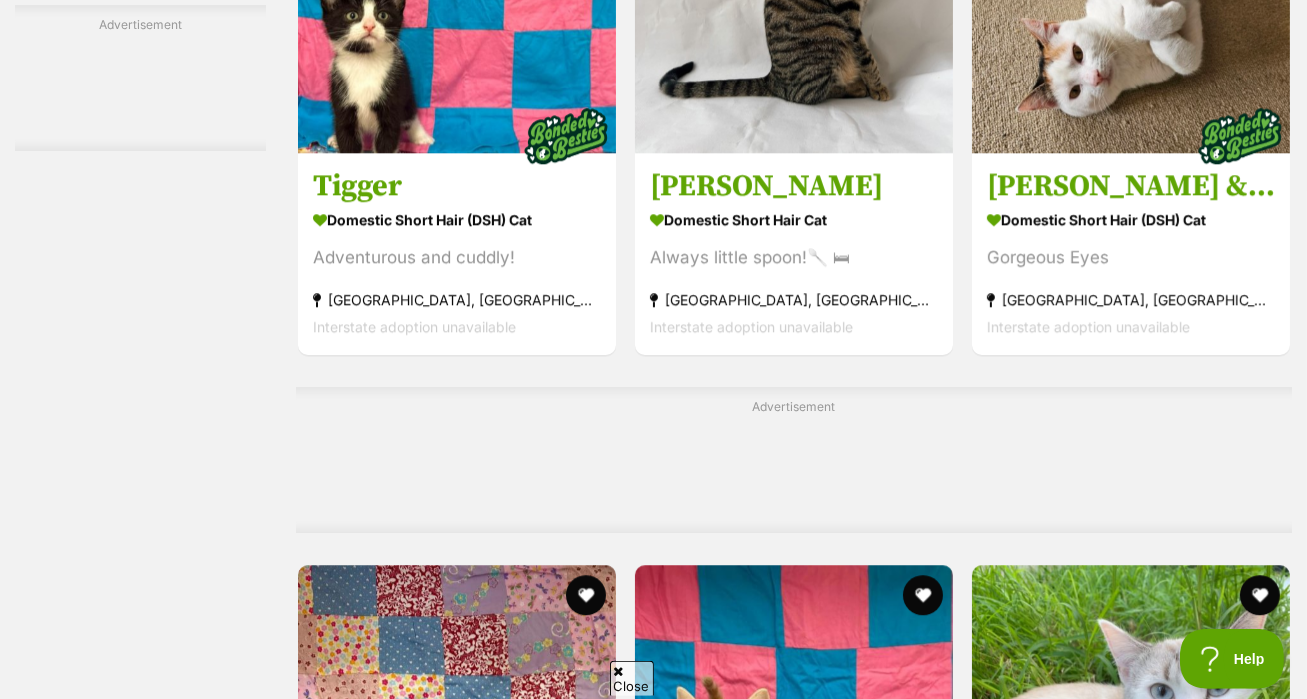 scroll, scrollTop: 5398, scrollLeft: 0, axis: vertical 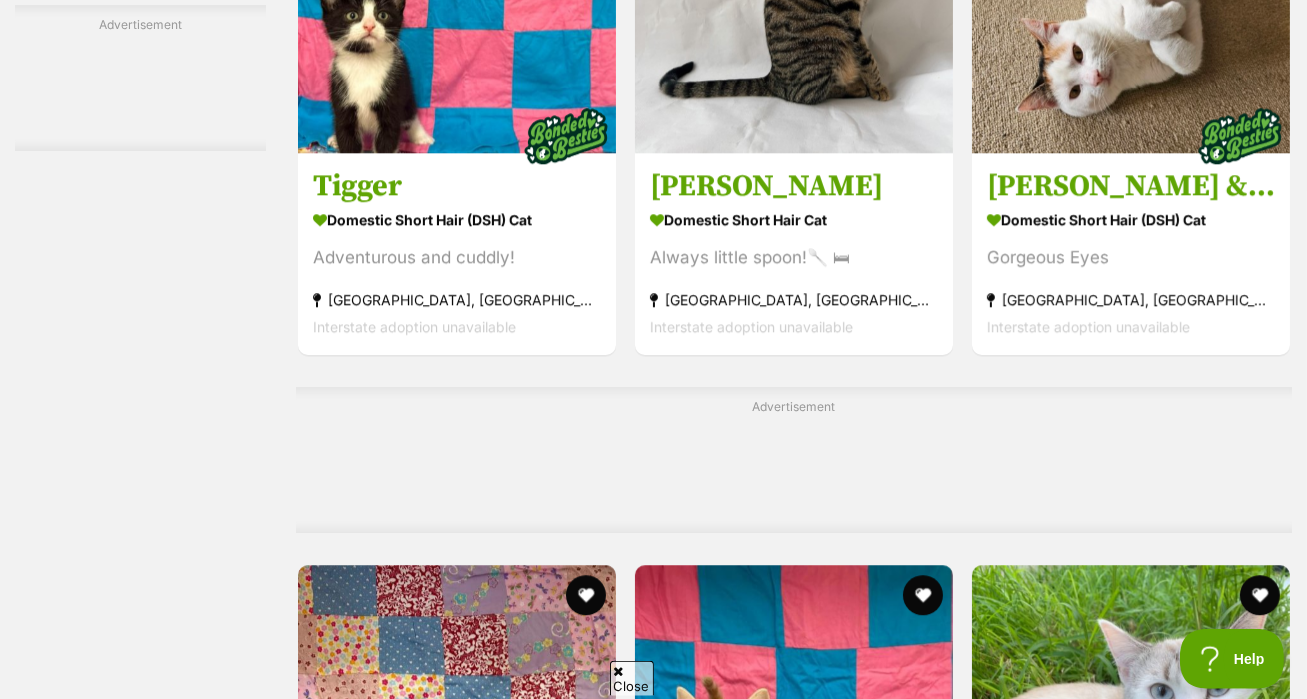 click at bounding box center [457, 2531] 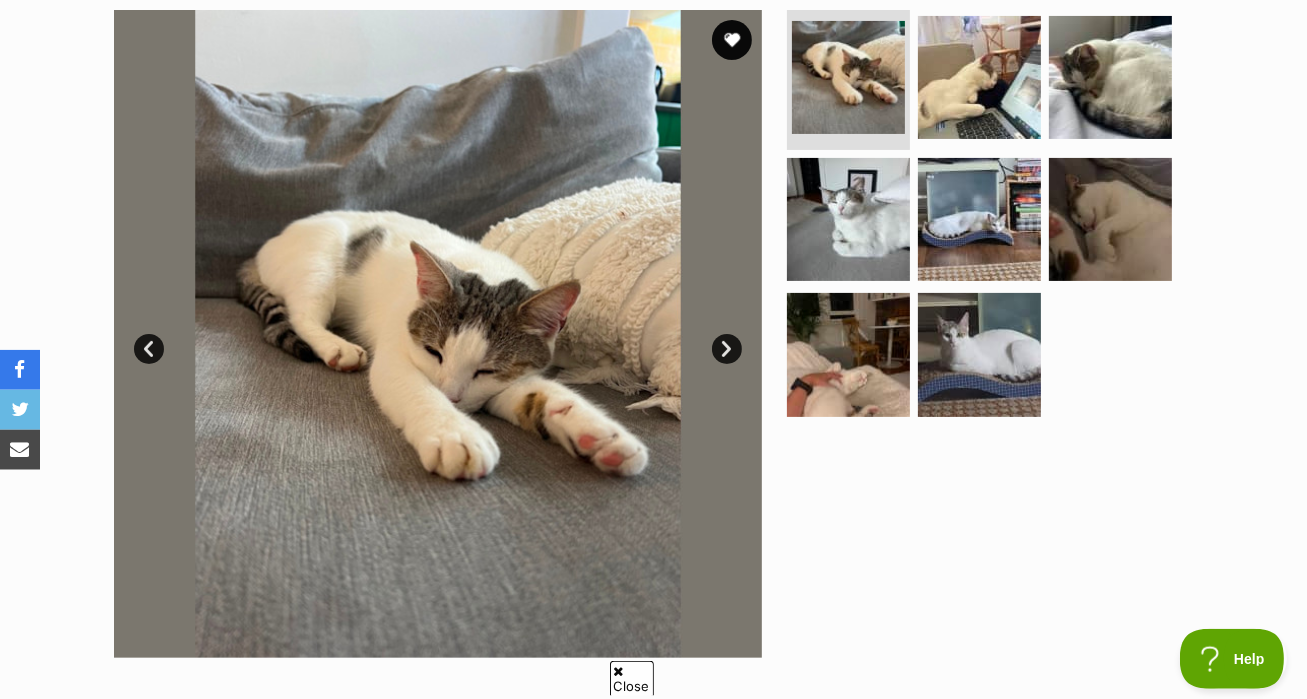scroll, scrollTop: 445, scrollLeft: 0, axis: vertical 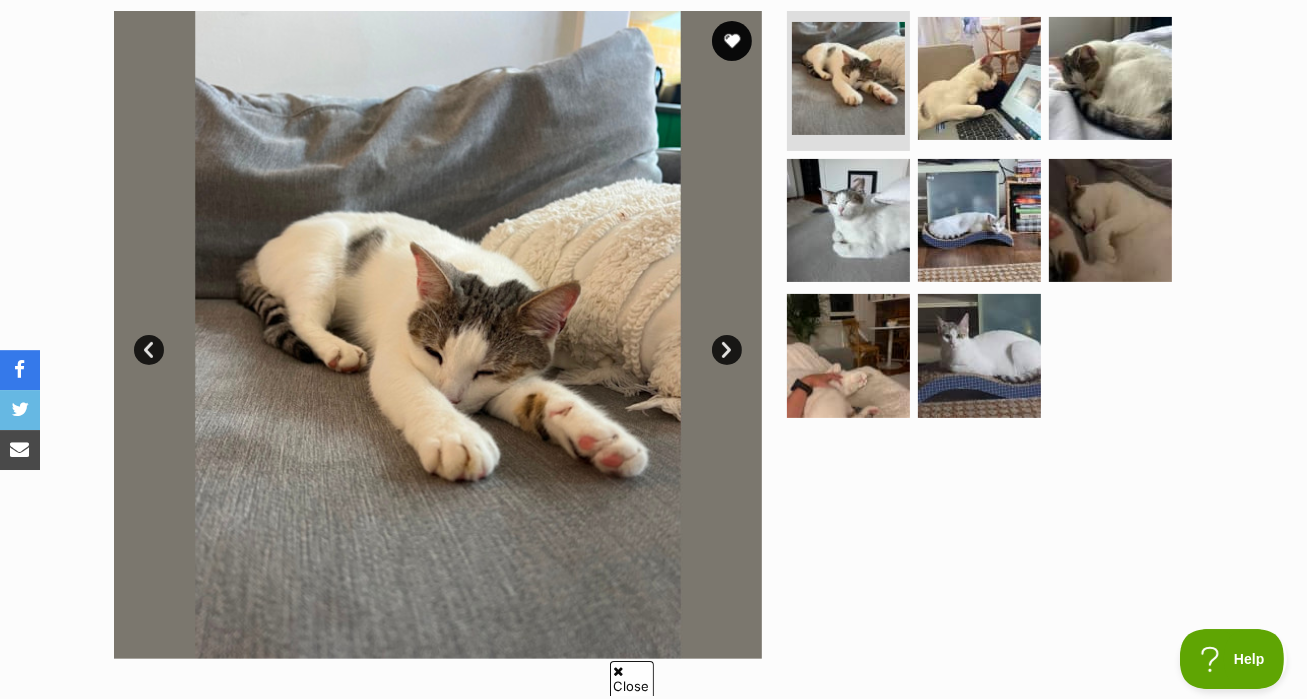 click at bounding box center [438, 335] 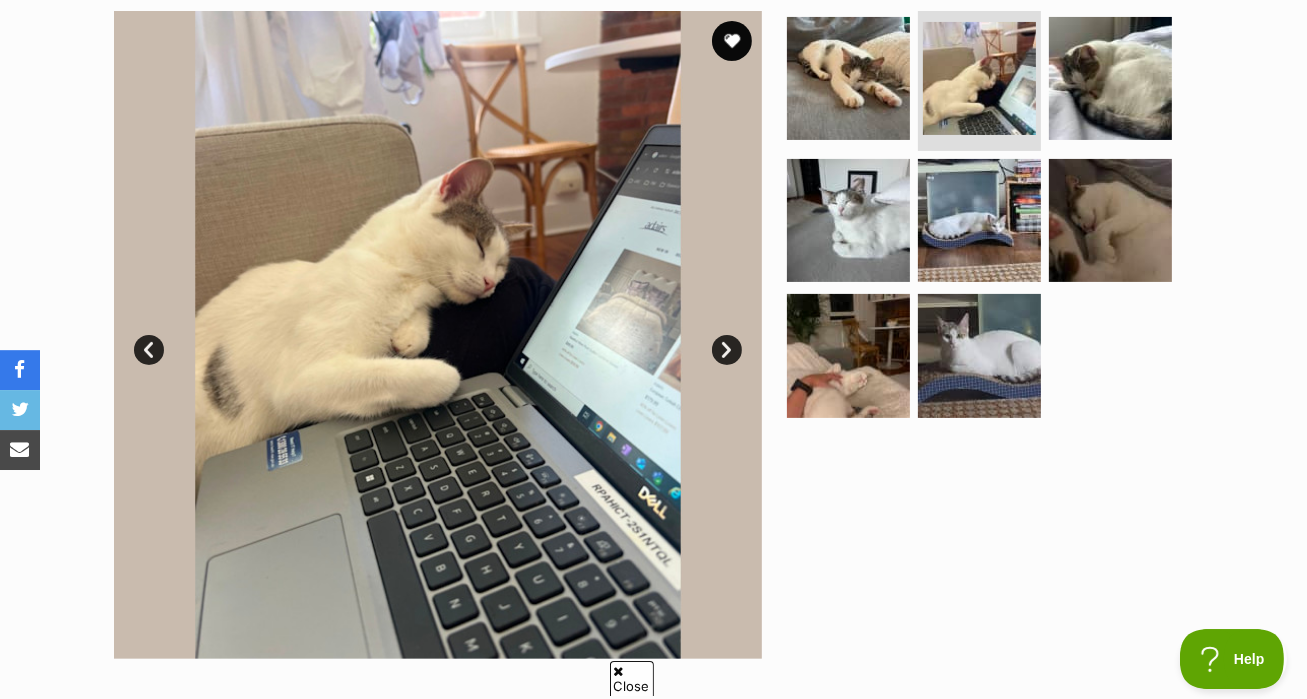 click on "Next" at bounding box center [727, 350] 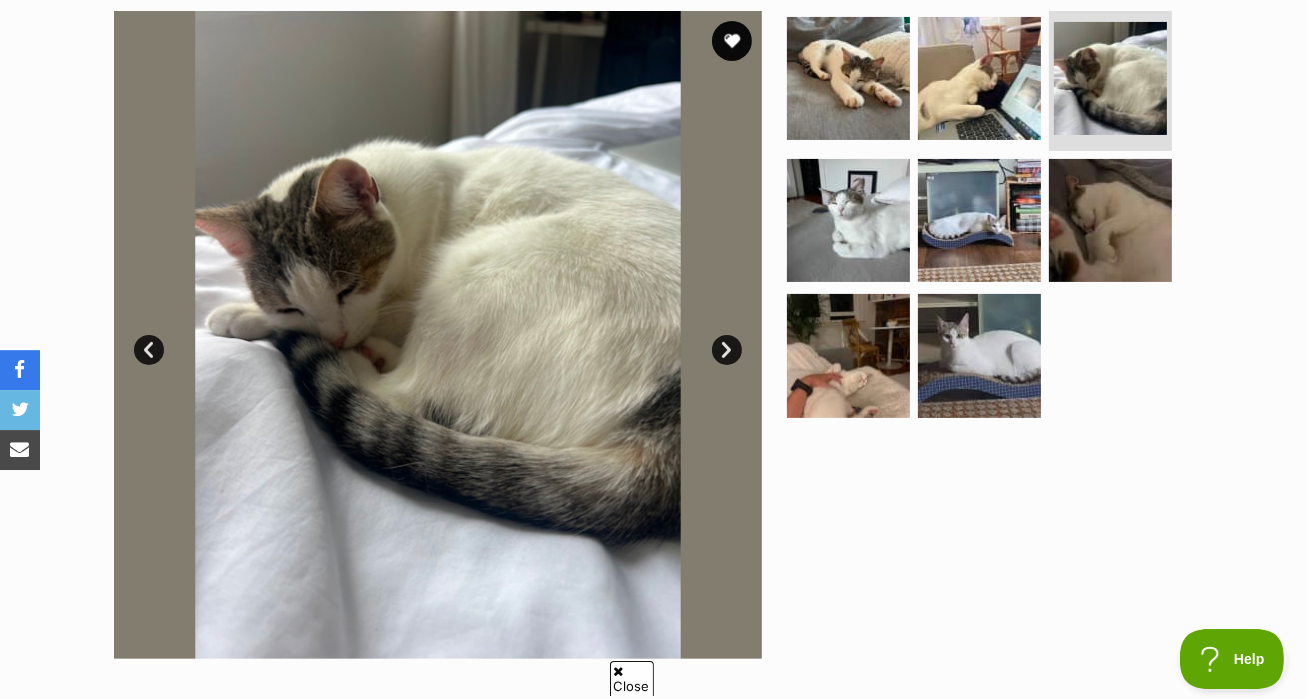 click on "Next" at bounding box center [727, 350] 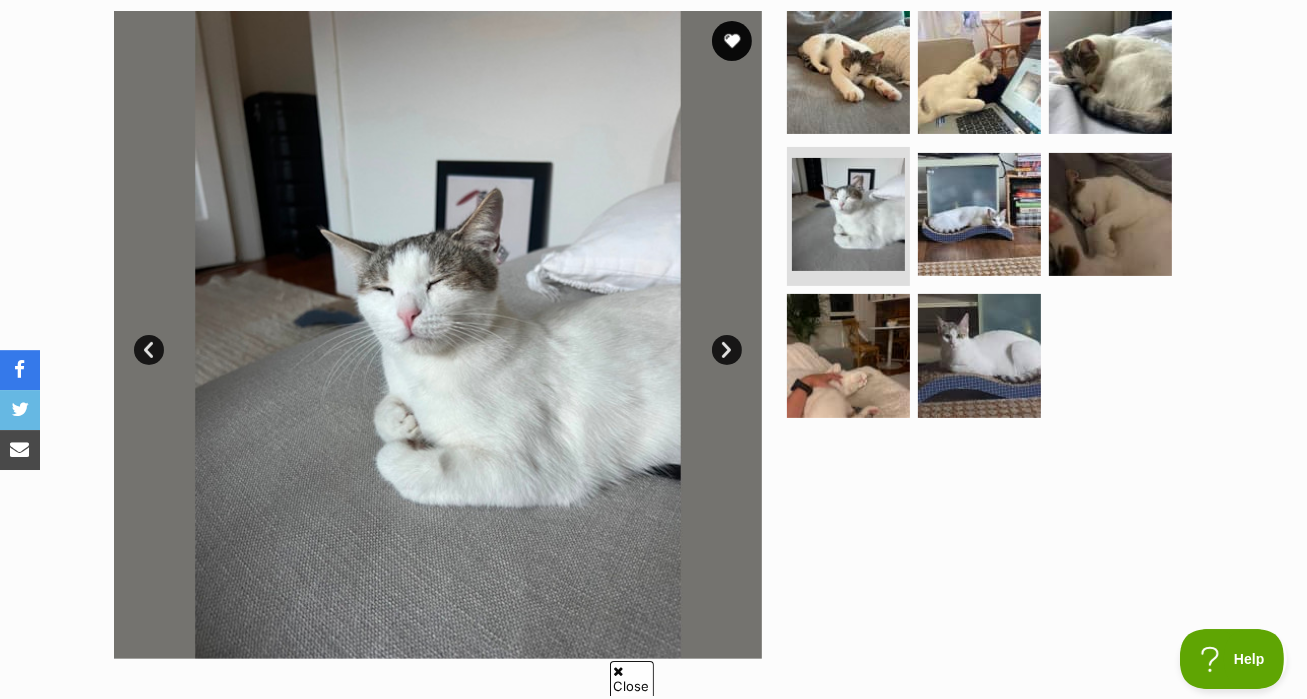 click on "Next" at bounding box center [727, 350] 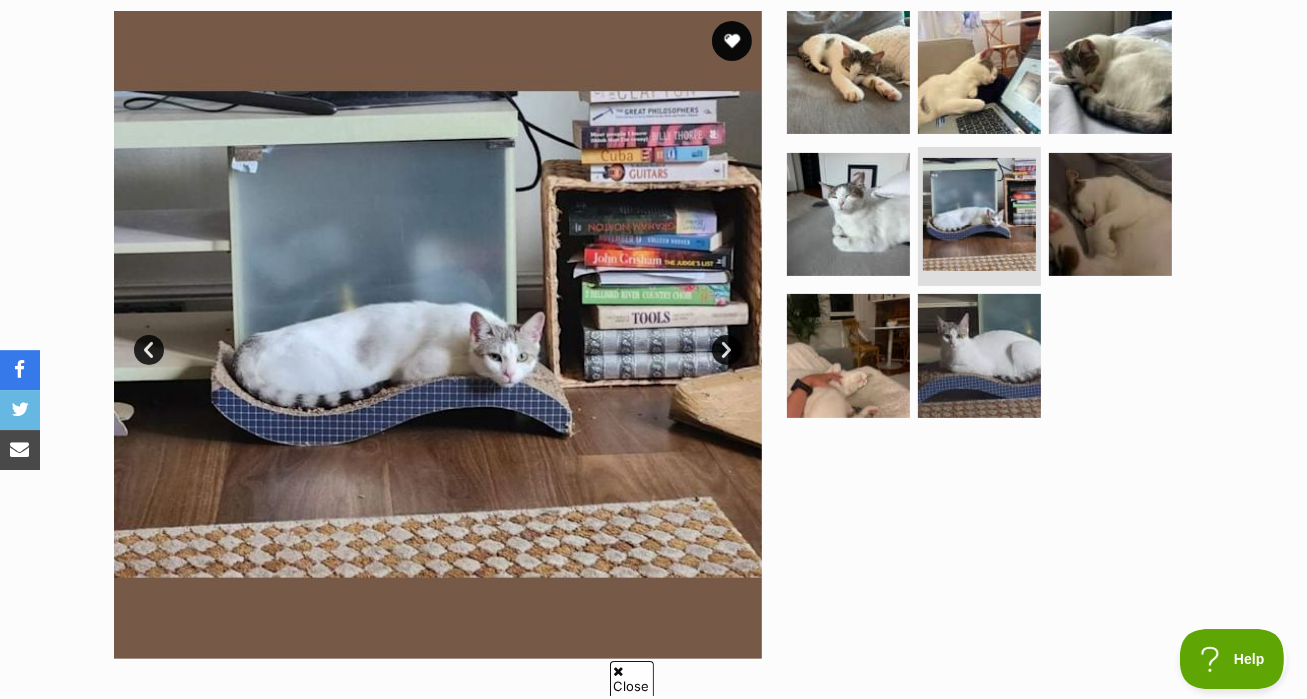 click on "Next" at bounding box center [727, 350] 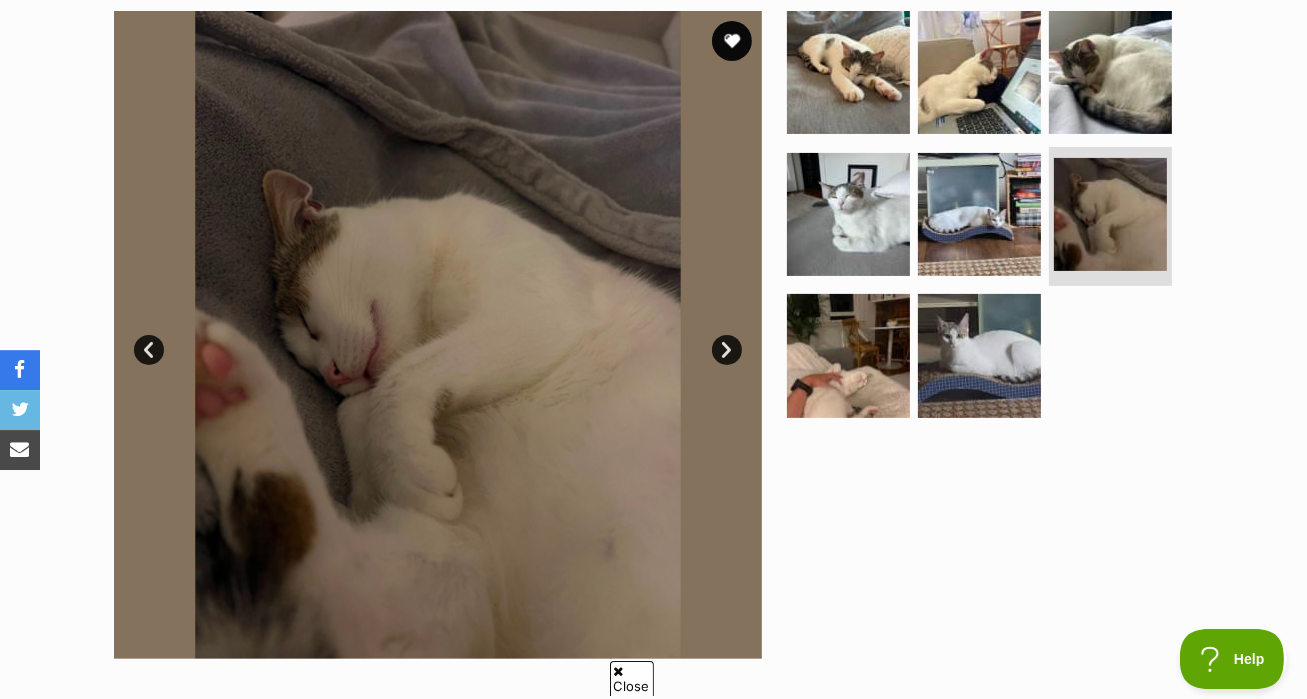 click on "Next" at bounding box center (727, 350) 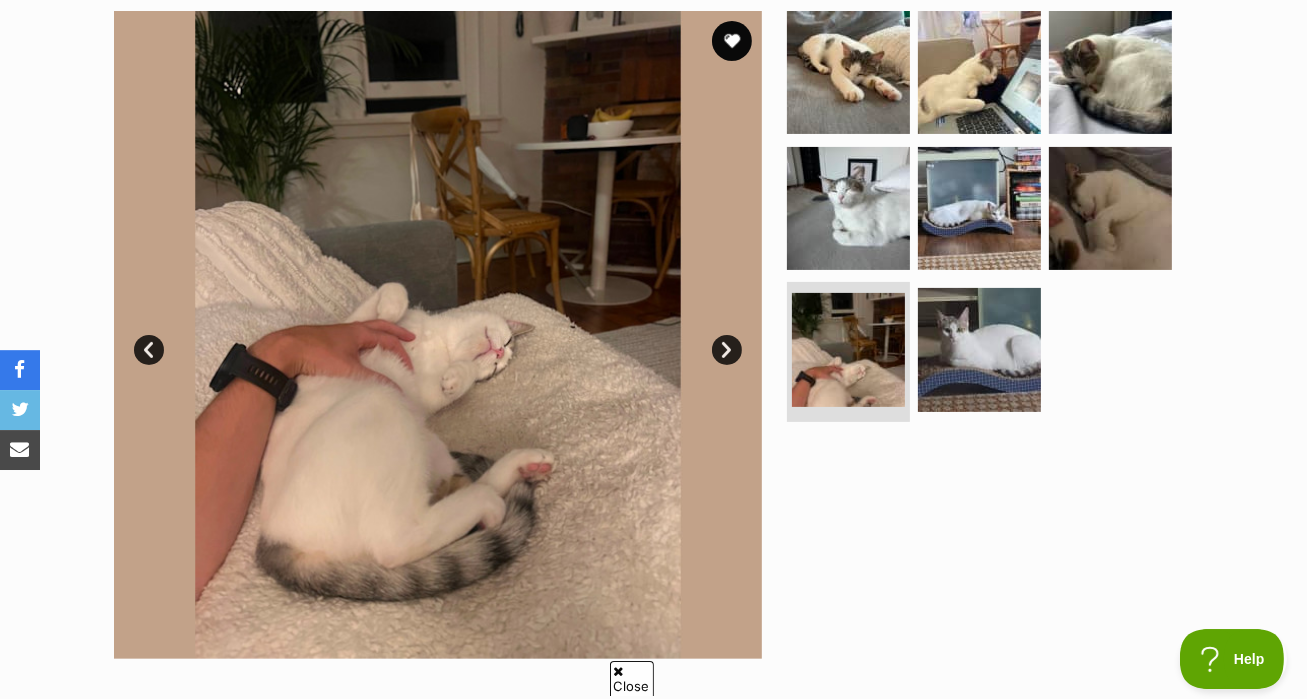 click on "Next" at bounding box center [727, 350] 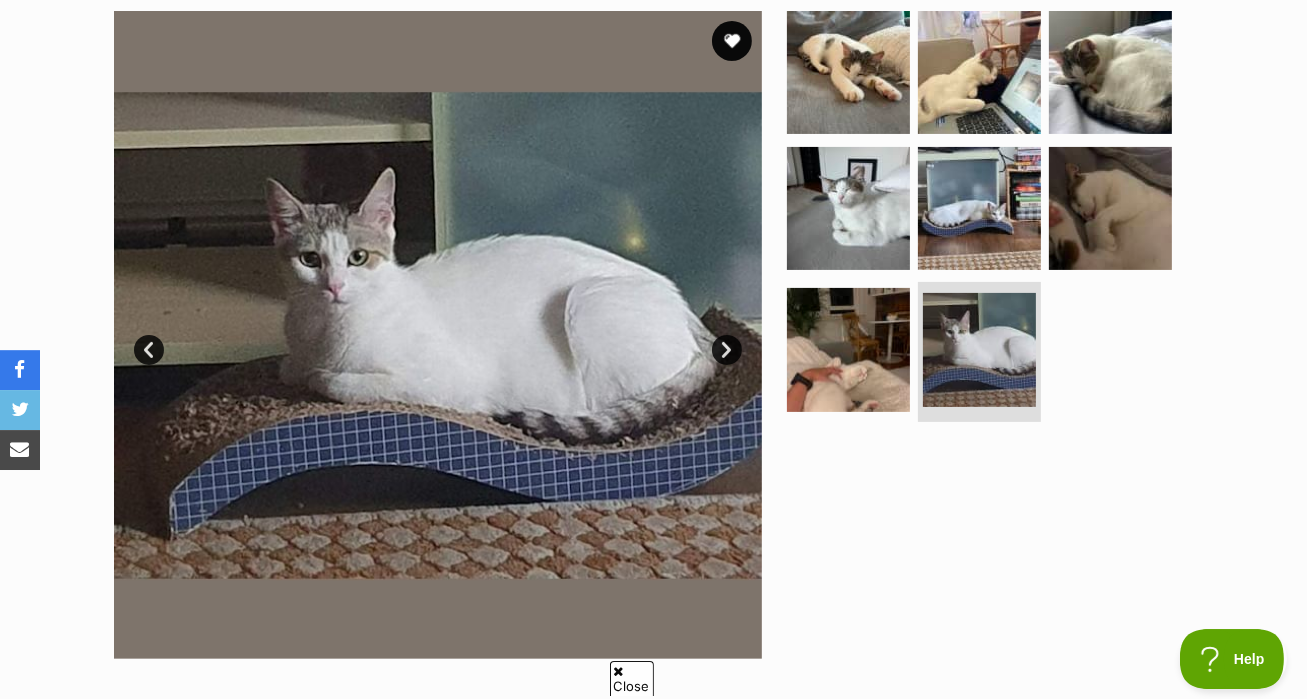 click on "Next" at bounding box center [727, 350] 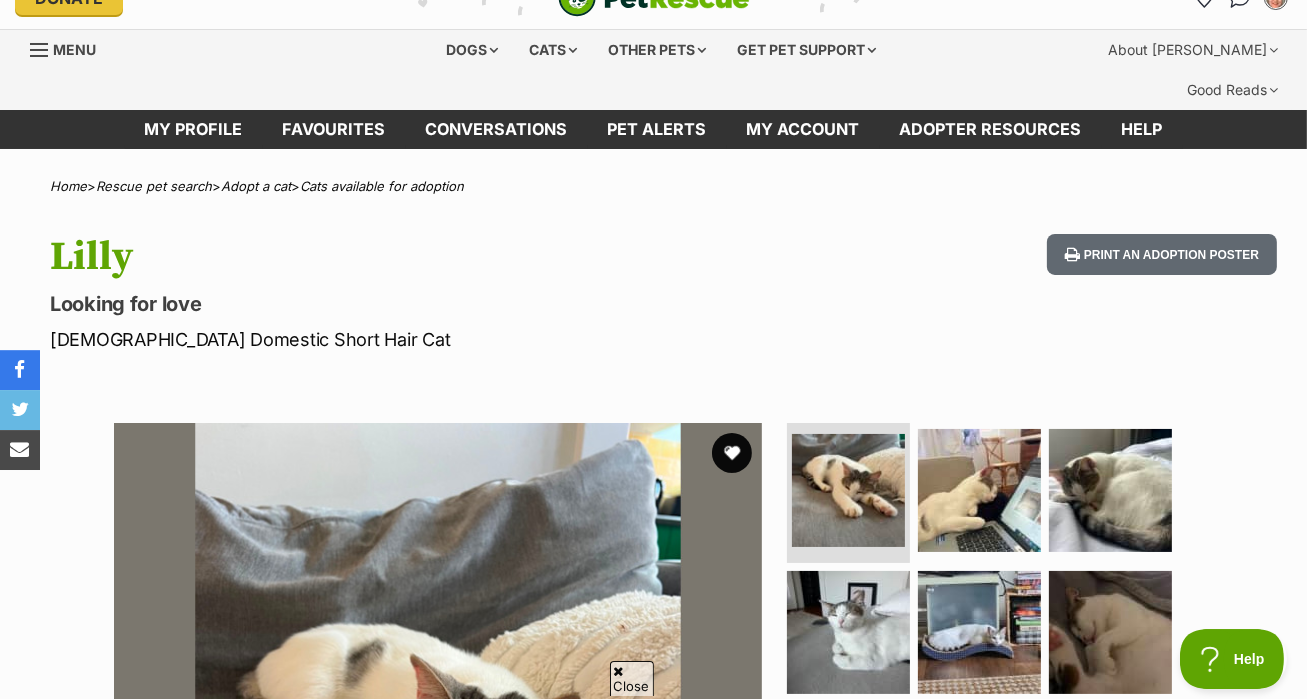 scroll, scrollTop: 0, scrollLeft: 0, axis: both 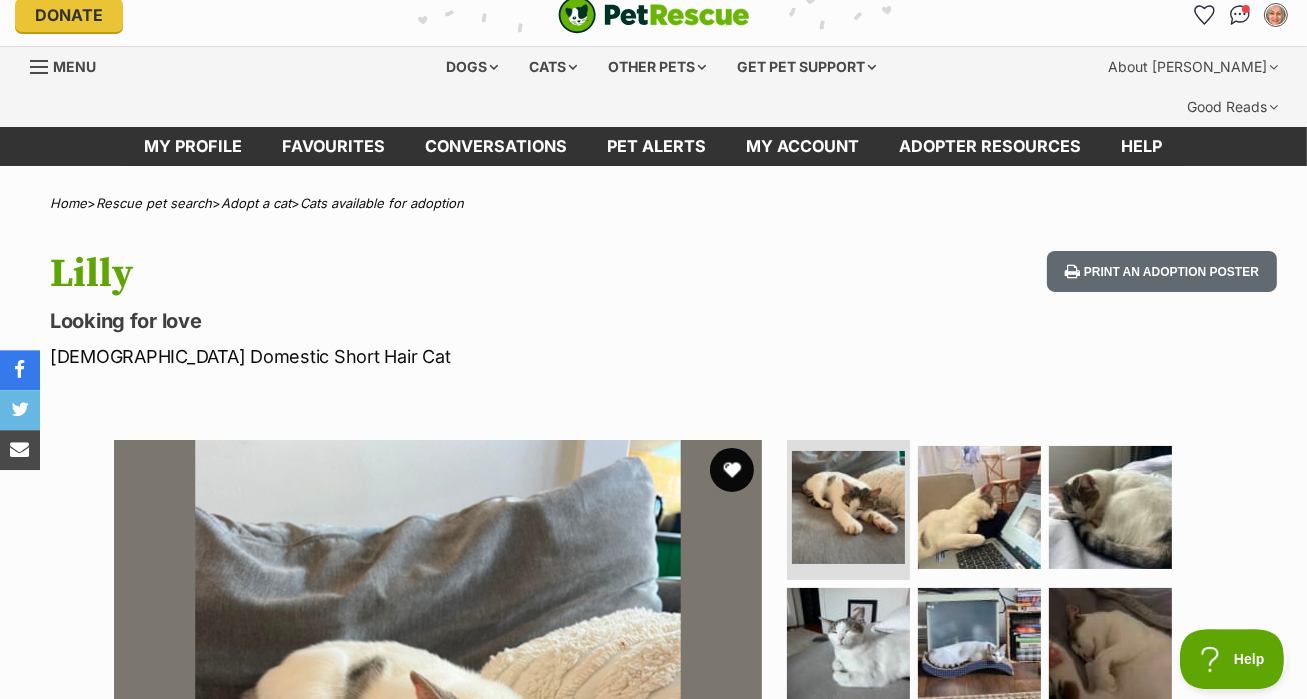 click at bounding box center (732, 470) 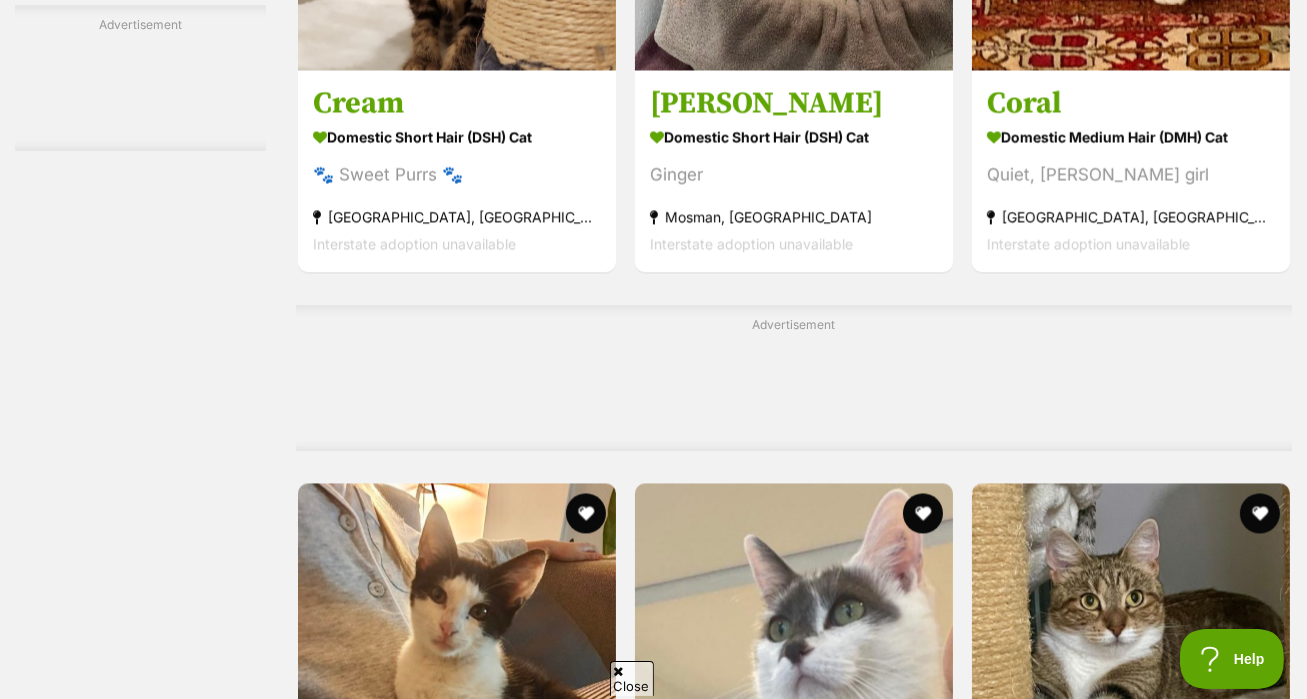 scroll, scrollTop: 4213, scrollLeft: 0, axis: vertical 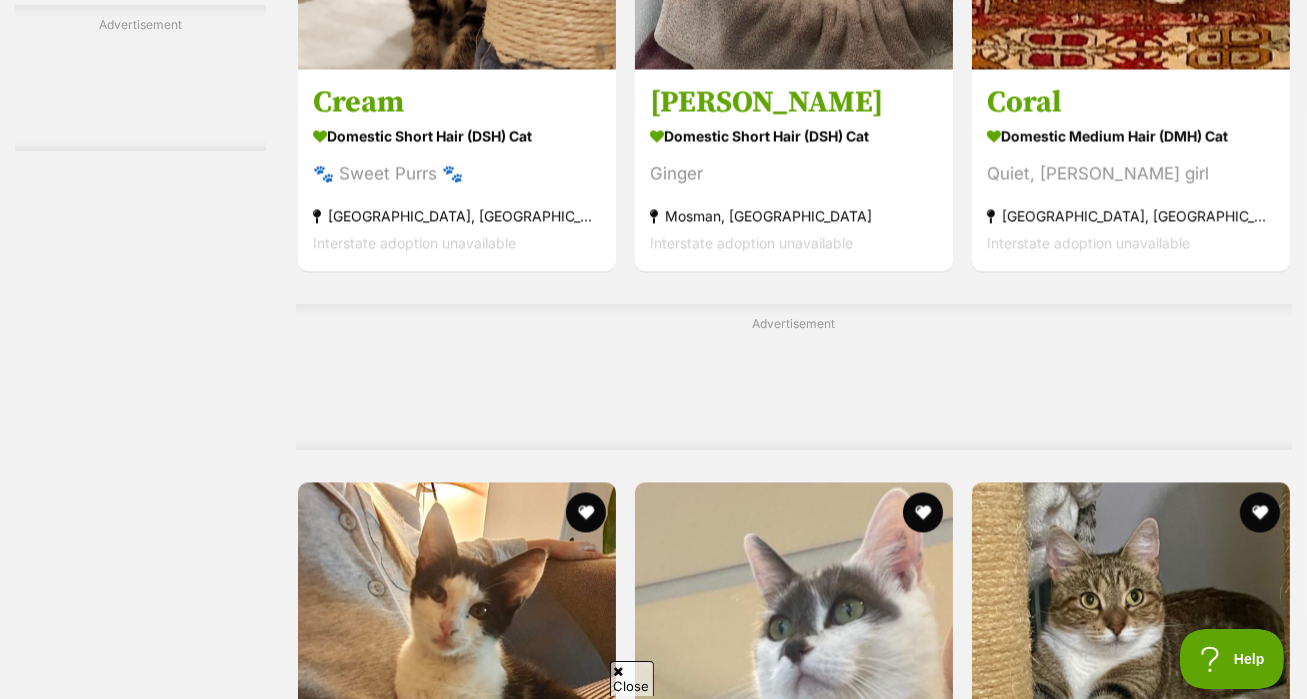 click at bounding box center (586, 3587) 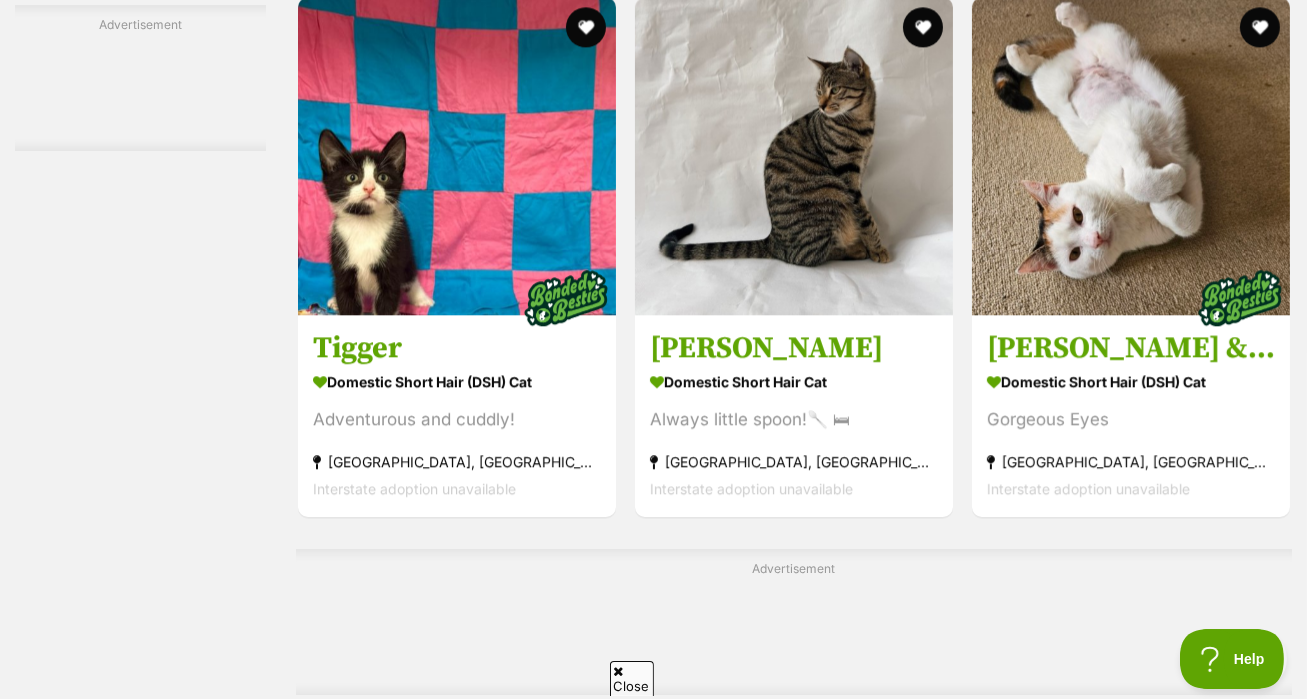 scroll, scrollTop: 5238, scrollLeft: 0, axis: vertical 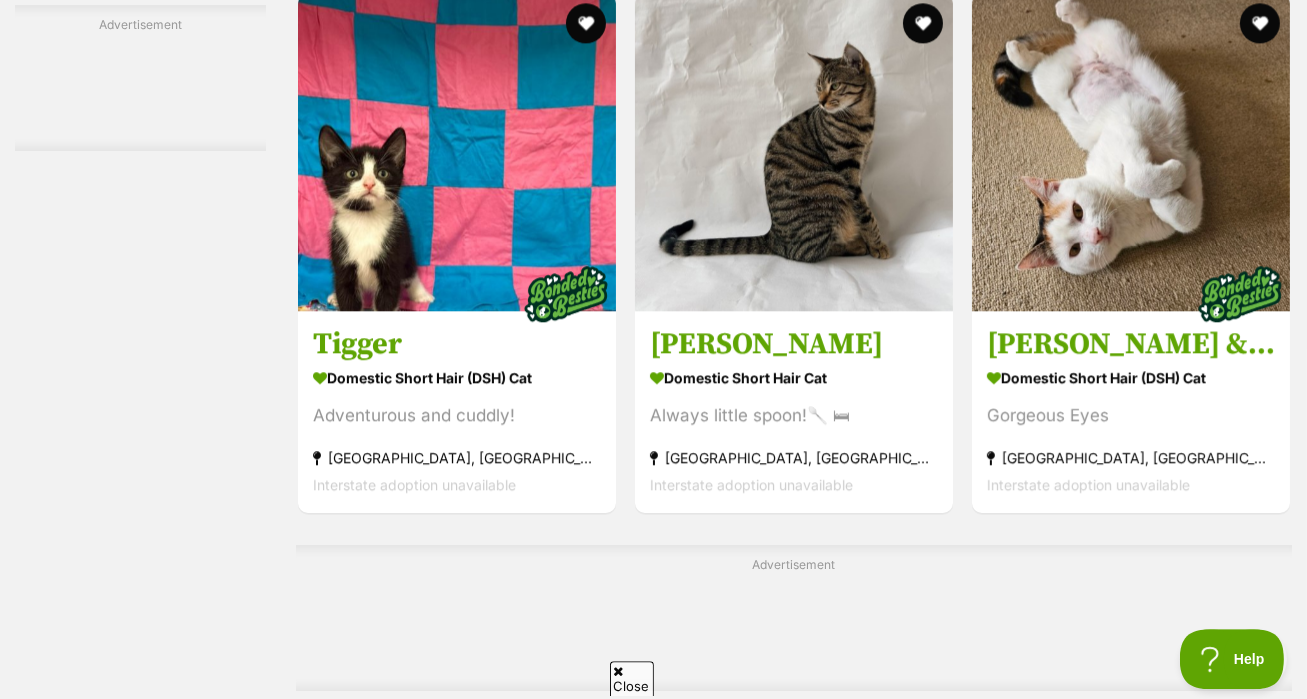 click at bounding box center [457, 4688] 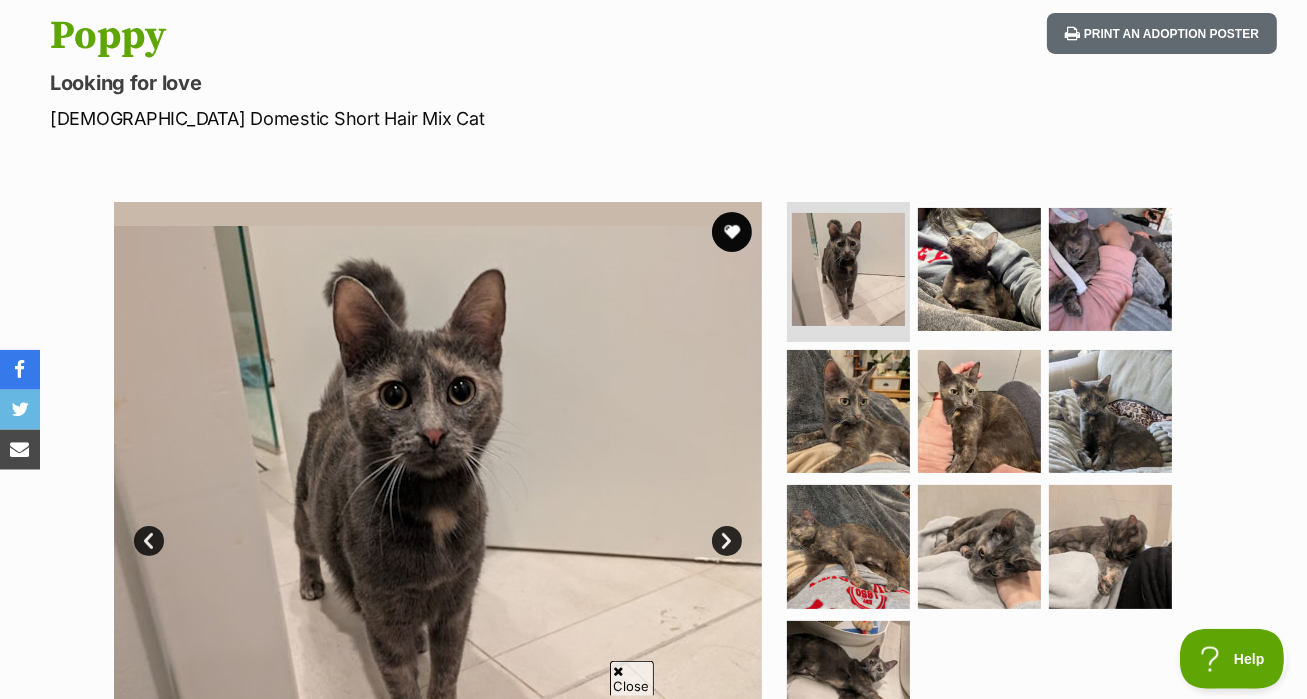 scroll, scrollTop: 255, scrollLeft: 0, axis: vertical 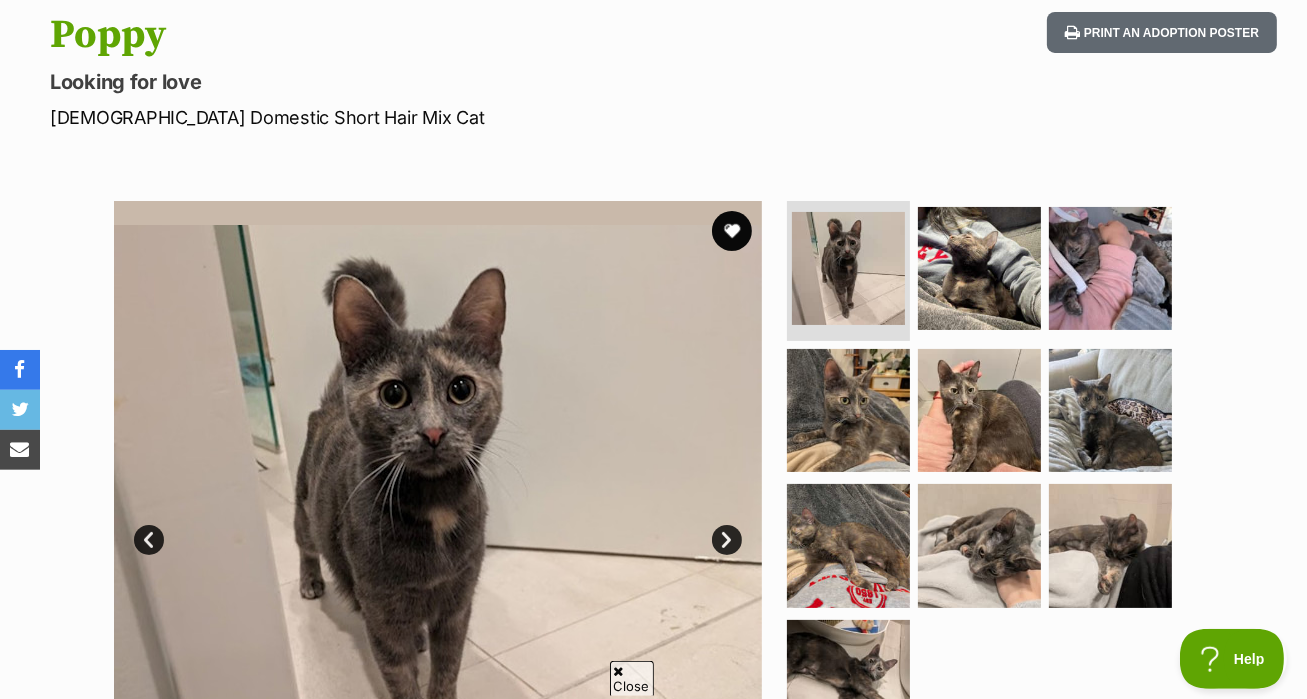 click on "Next" at bounding box center [727, 540] 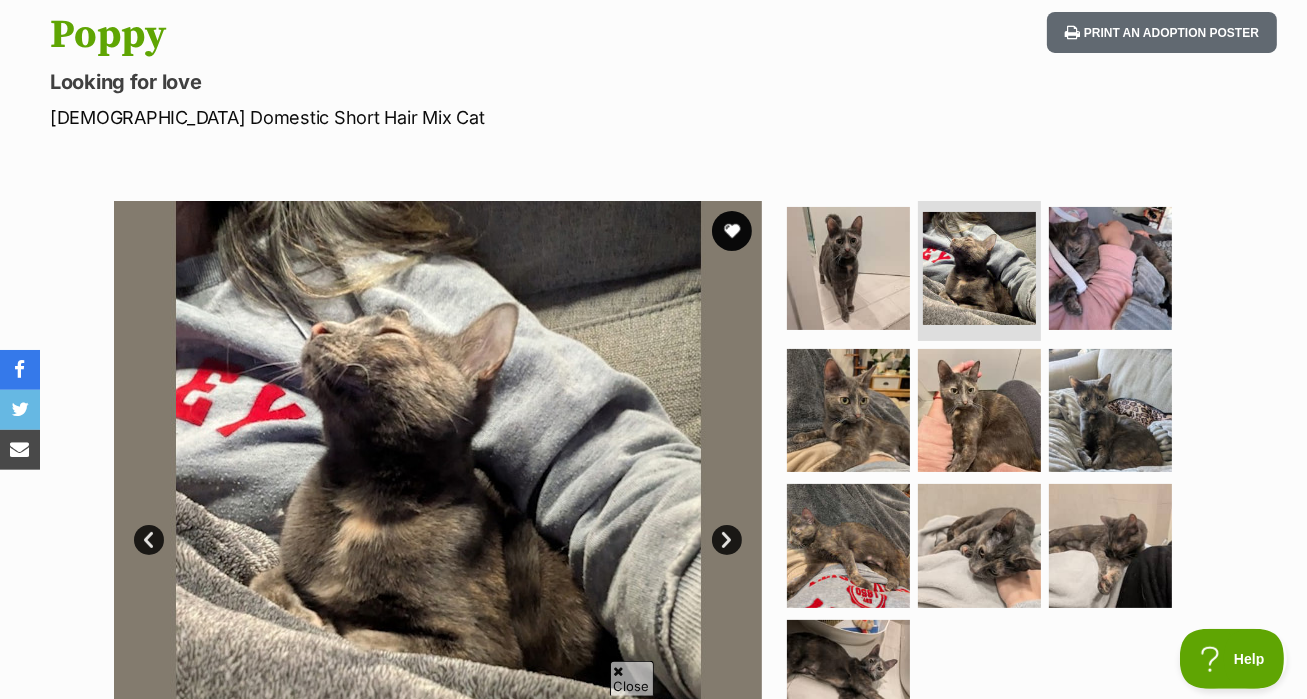click on "Next" at bounding box center [727, 540] 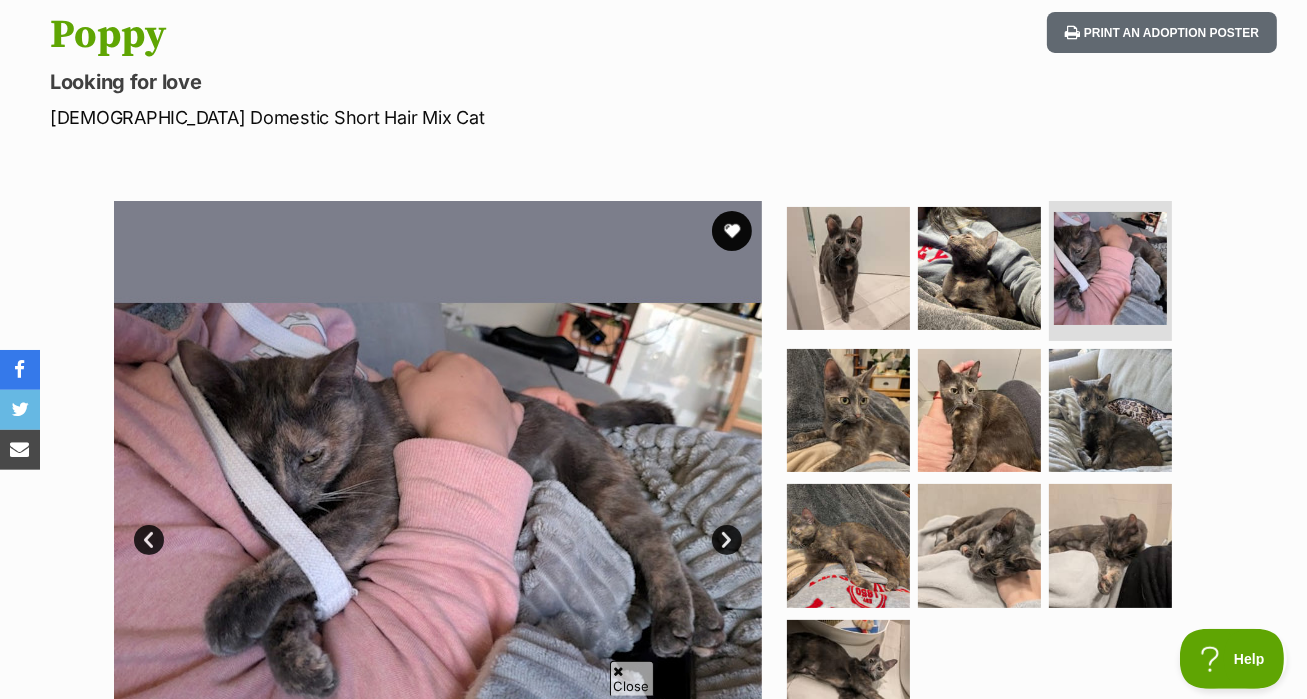 click on "Next" at bounding box center (727, 540) 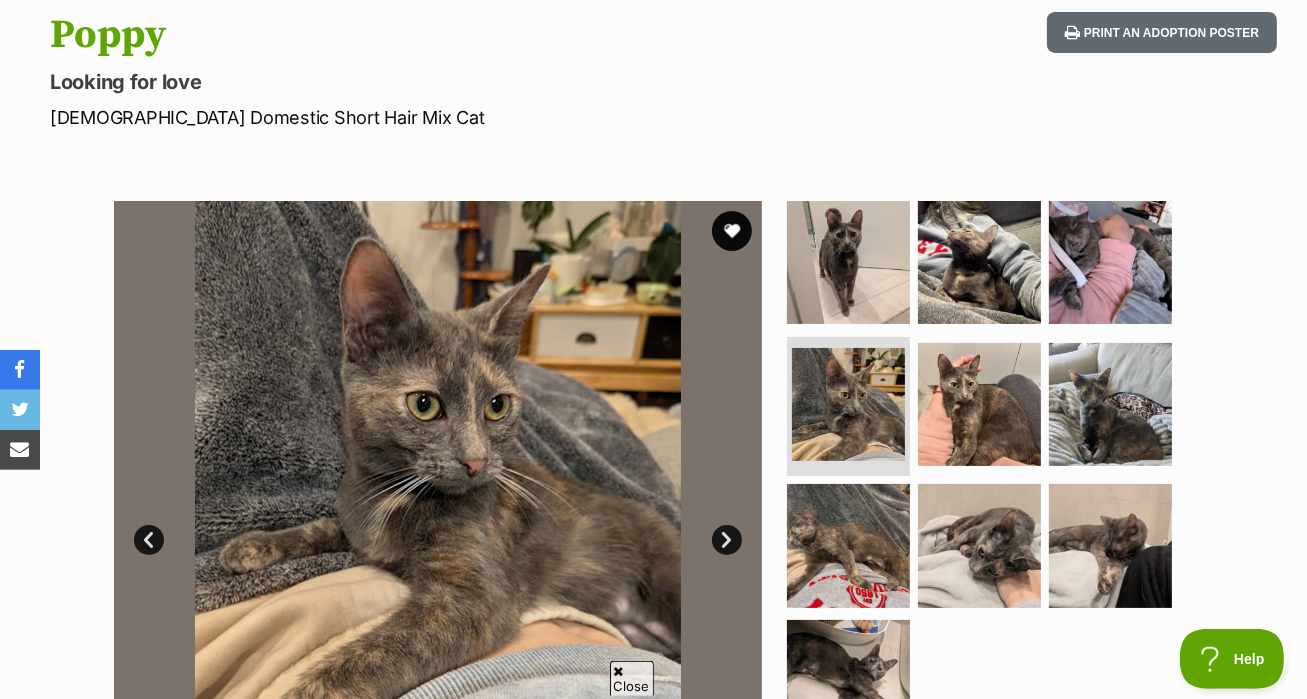 click on "Next" at bounding box center (727, 540) 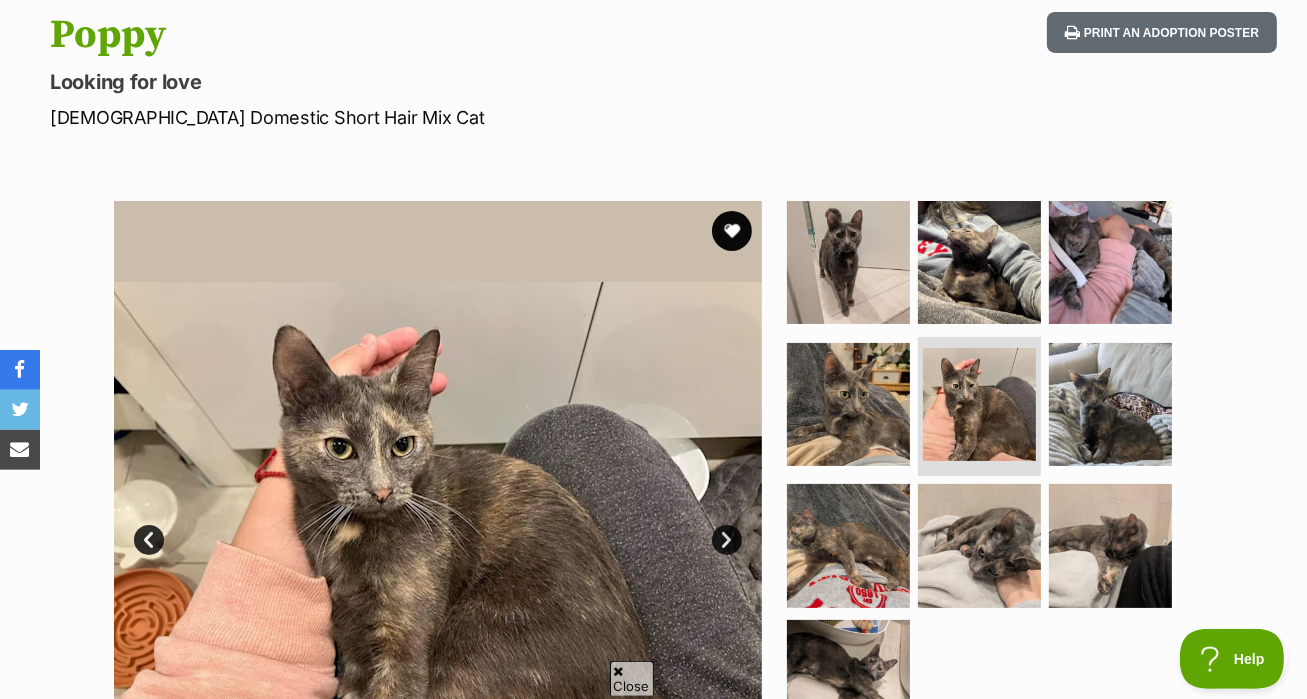 click on "Next" at bounding box center [727, 540] 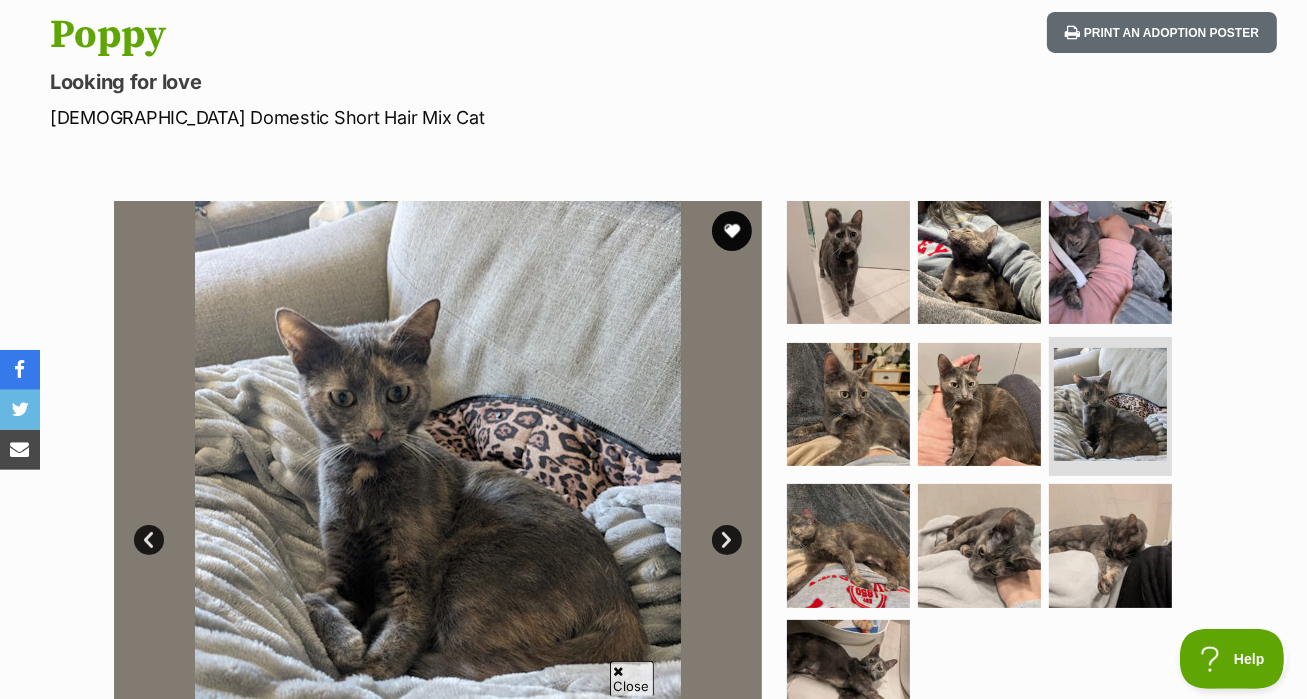 click on "Next" at bounding box center [727, 540] 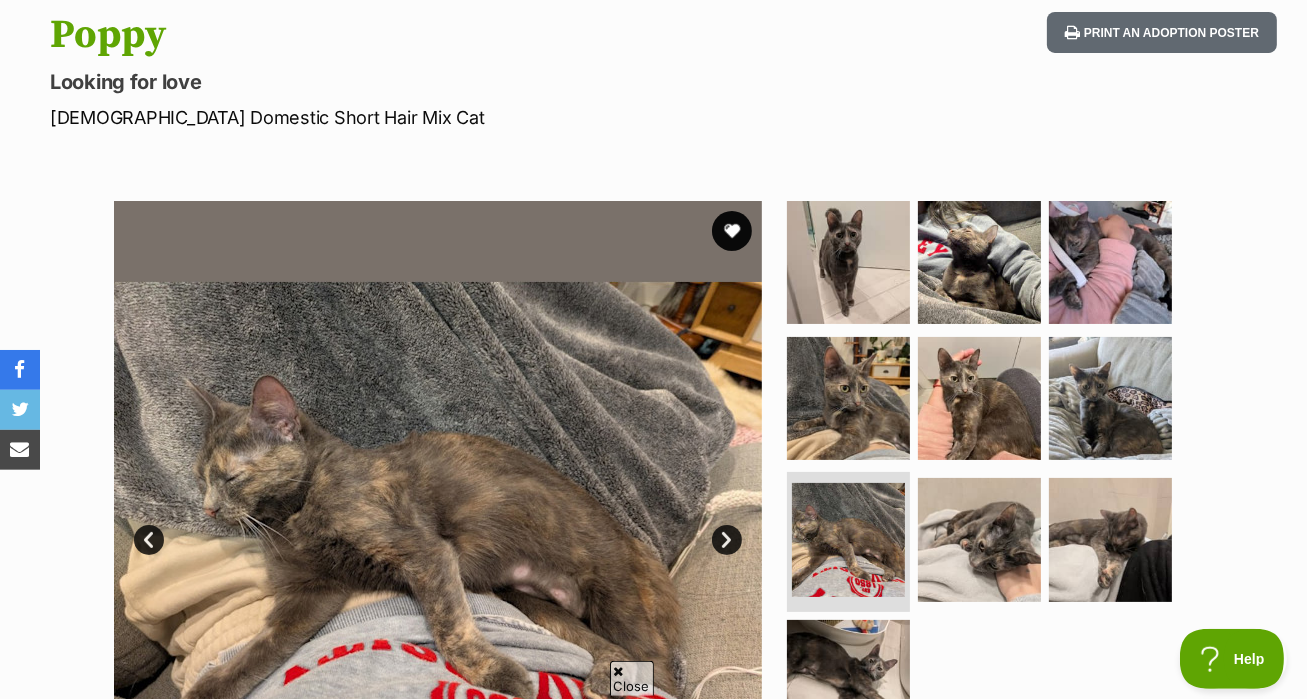 click on "Next" at bounding box center (727, 540) 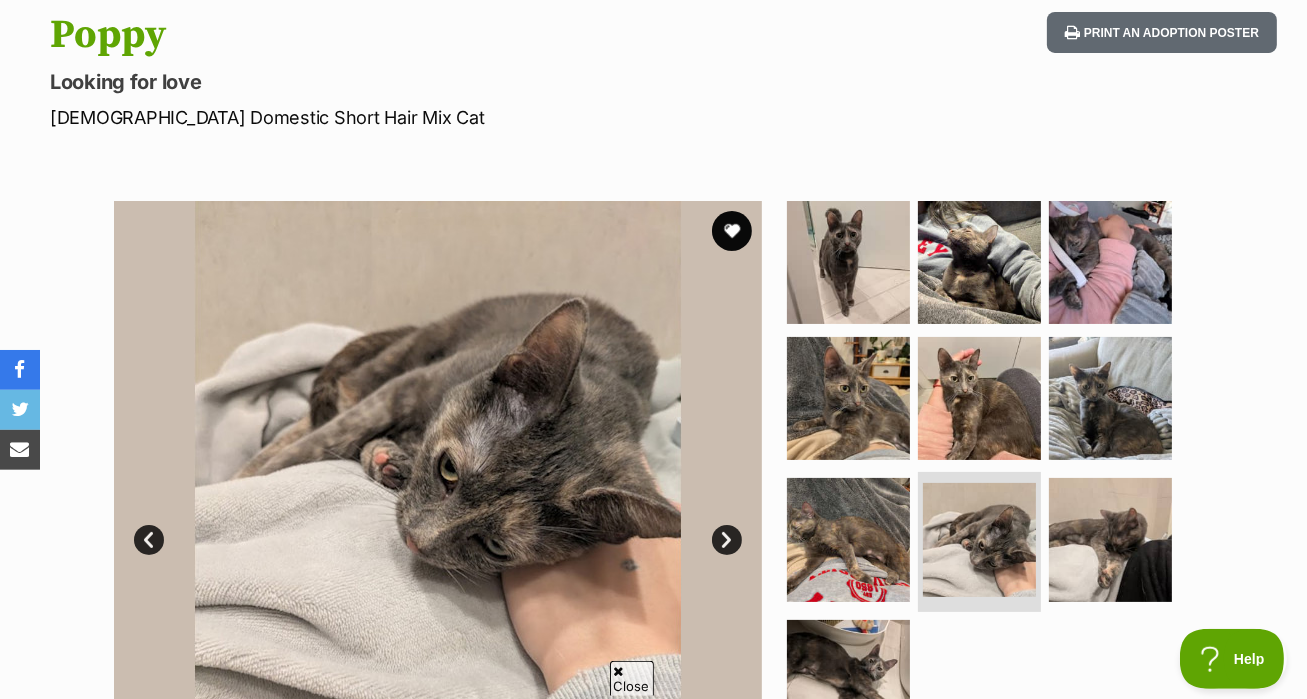 click on "Next" at bounding box center [727, 540] 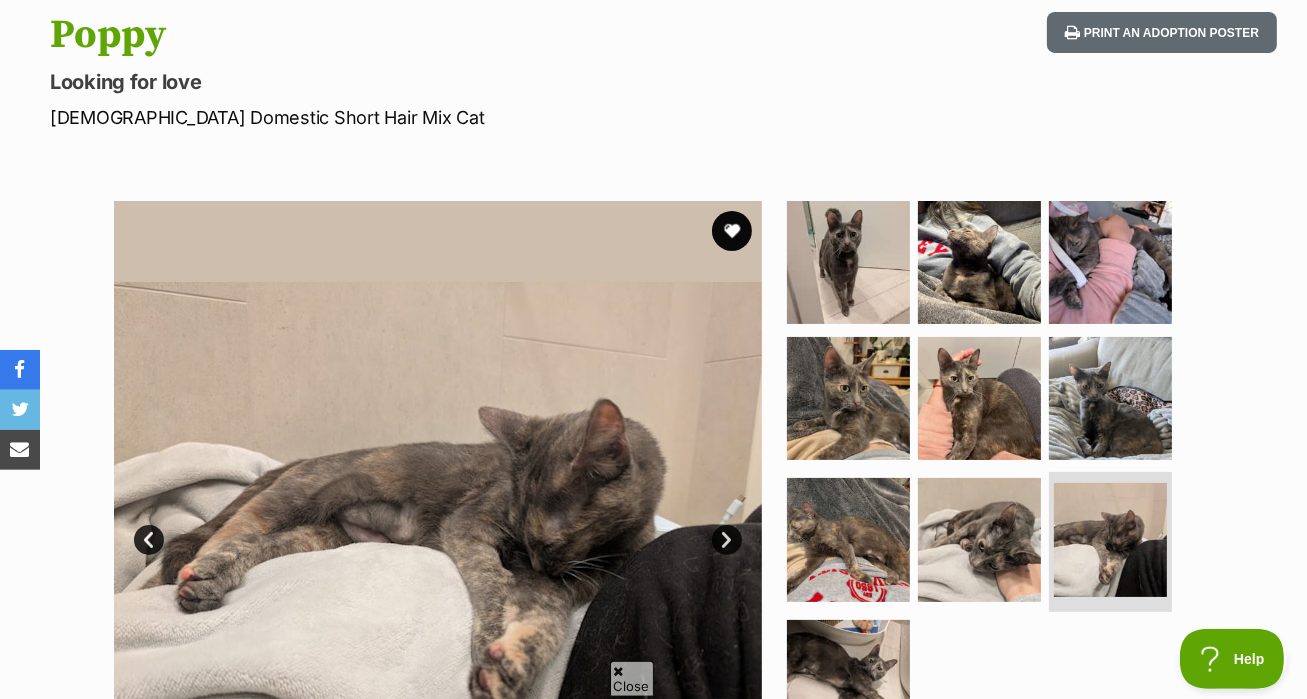 click on "Next" at bounding box center (727, 540) 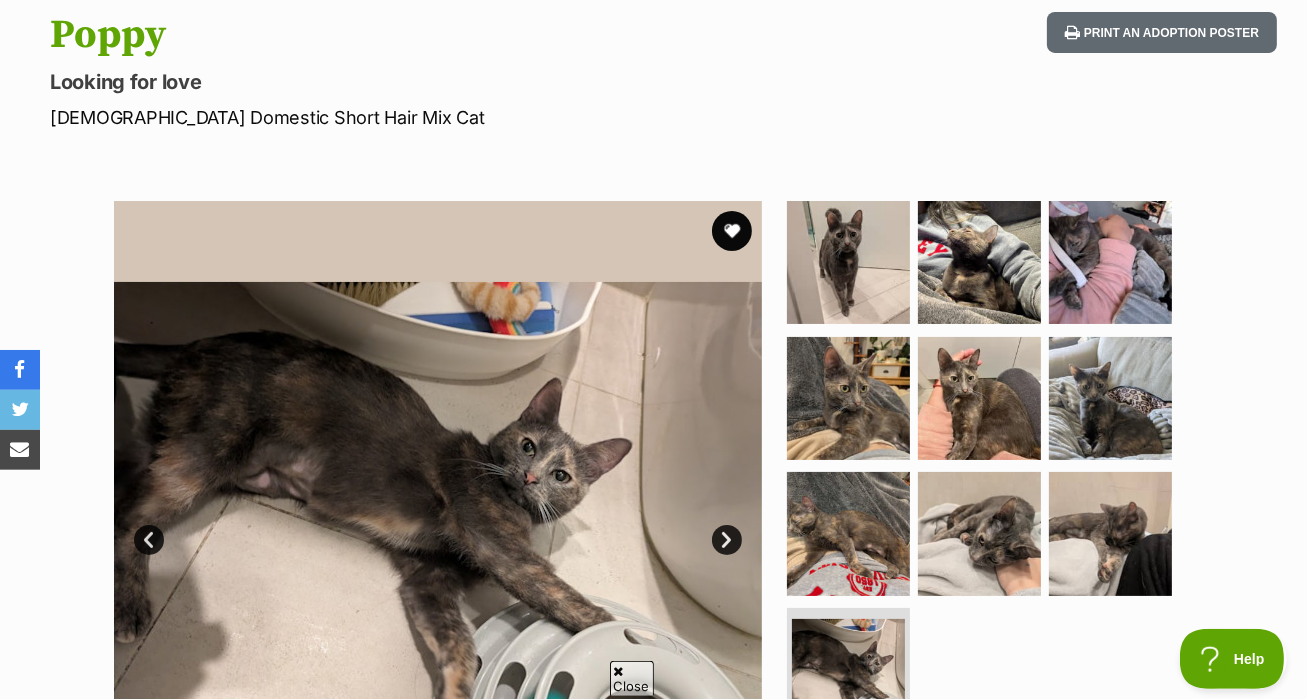 click on "Next" at bounding box center (727, 540) 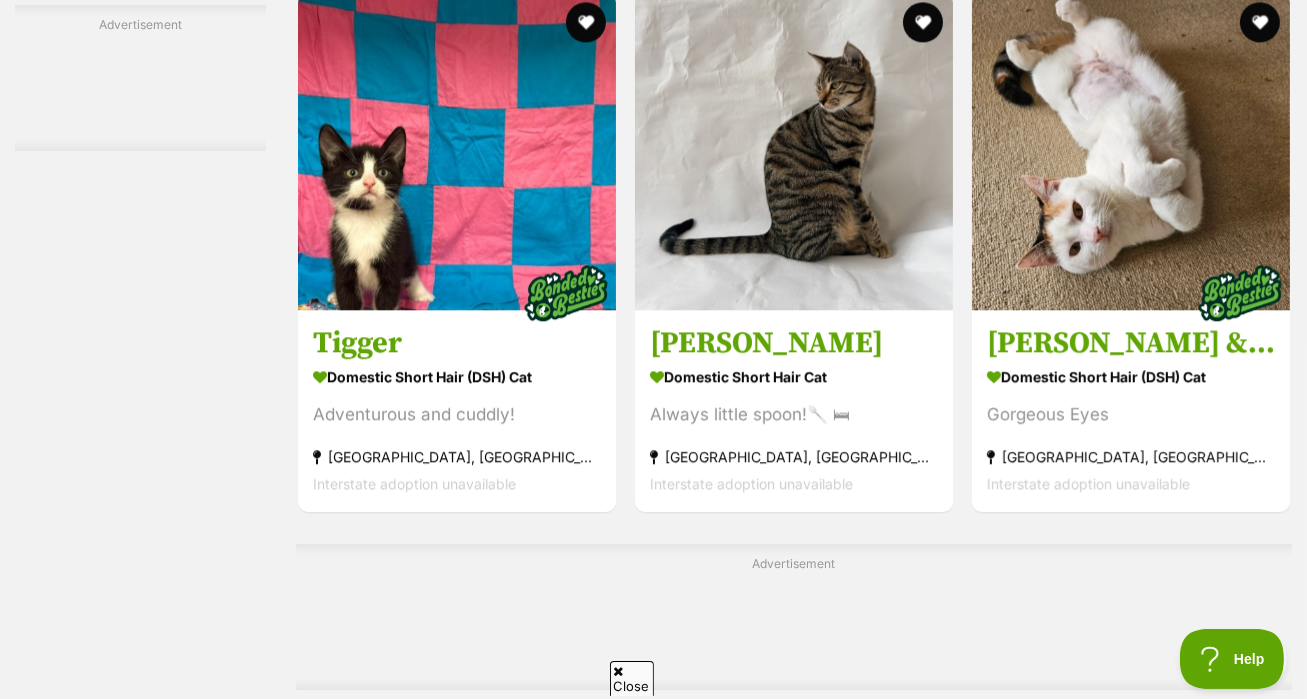 scroll, scrollTop: 0, scrollLeft: 0, axis: both 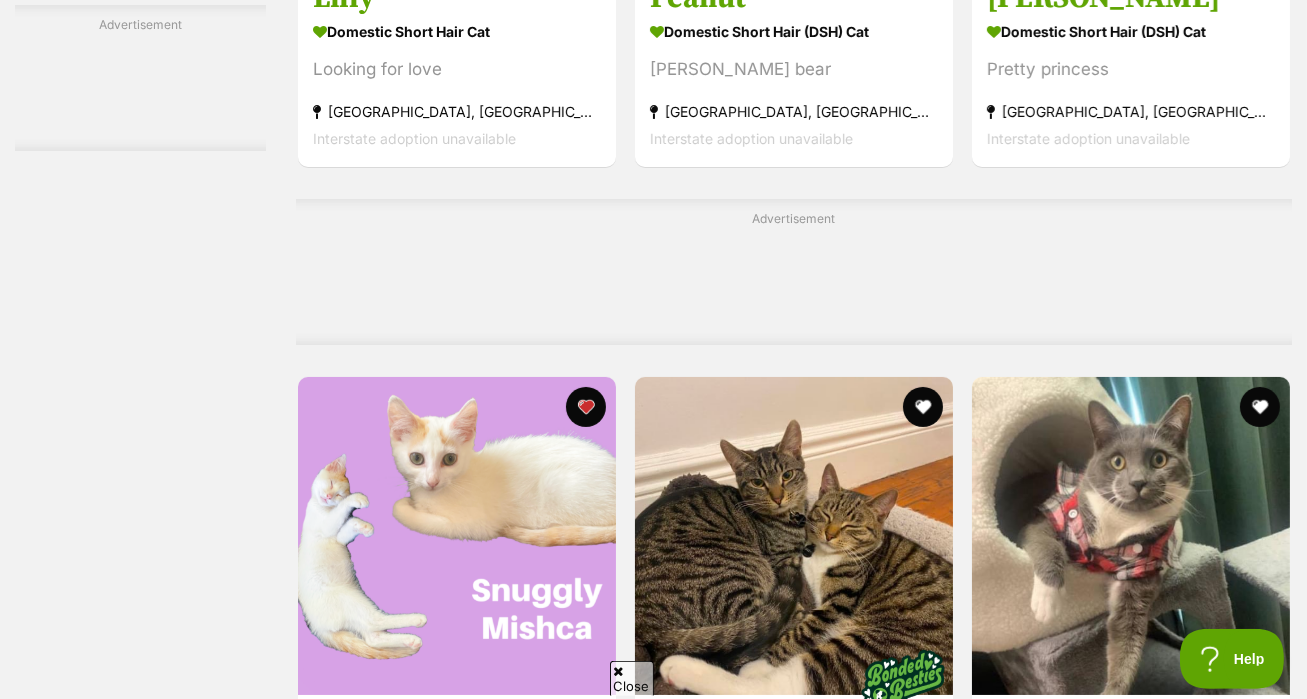 click on "Next" at bounding box center [875, 5291] 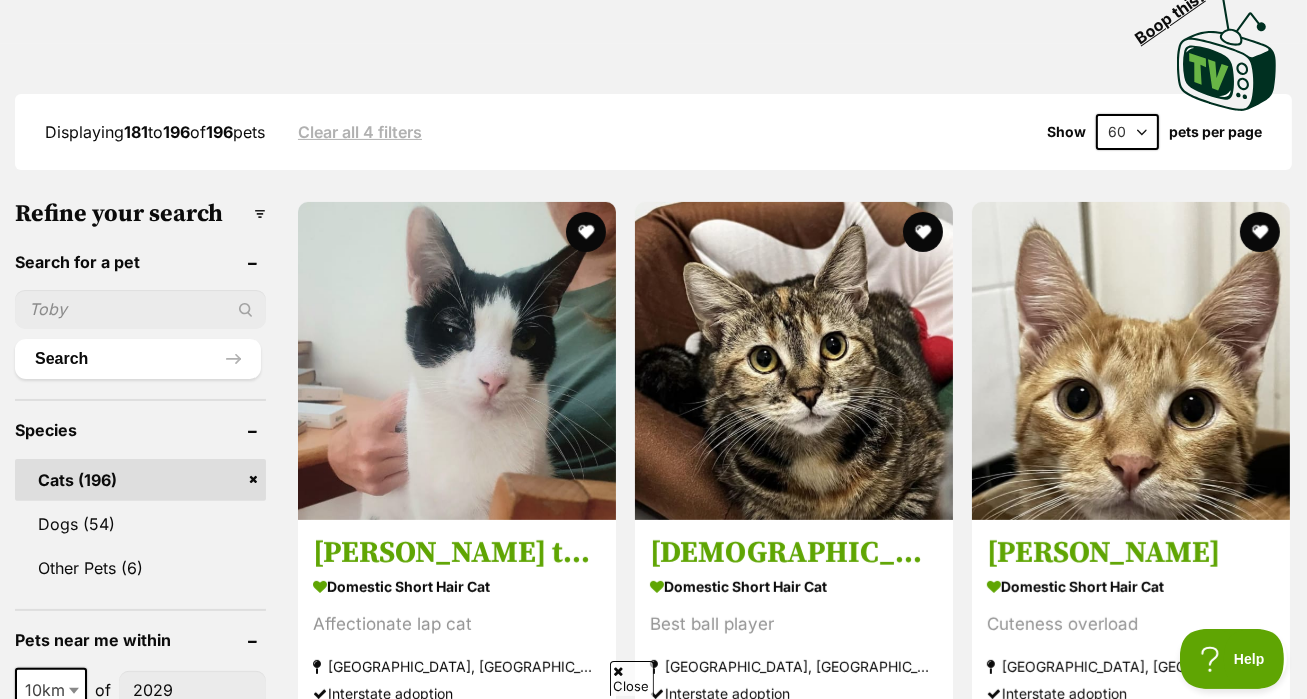 scroll, scrollTop: 492, scrollLeft: 0, axis: vertical 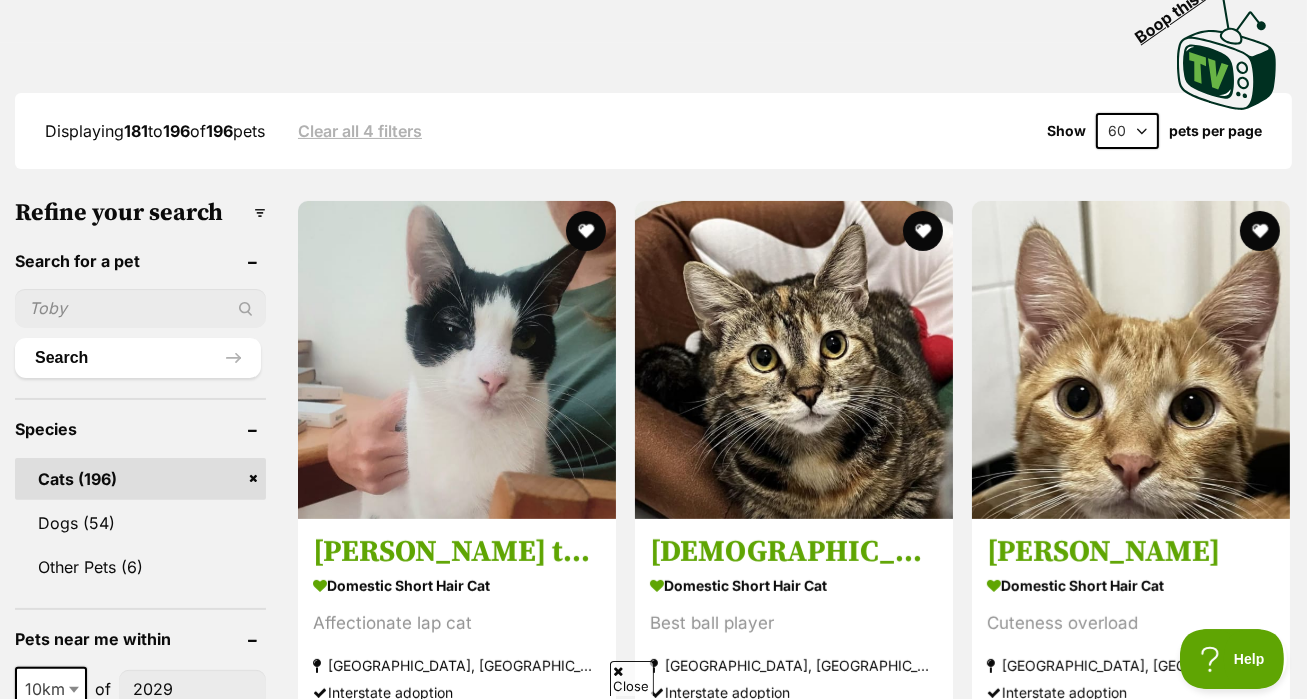 click at bounding box center [457, 895] 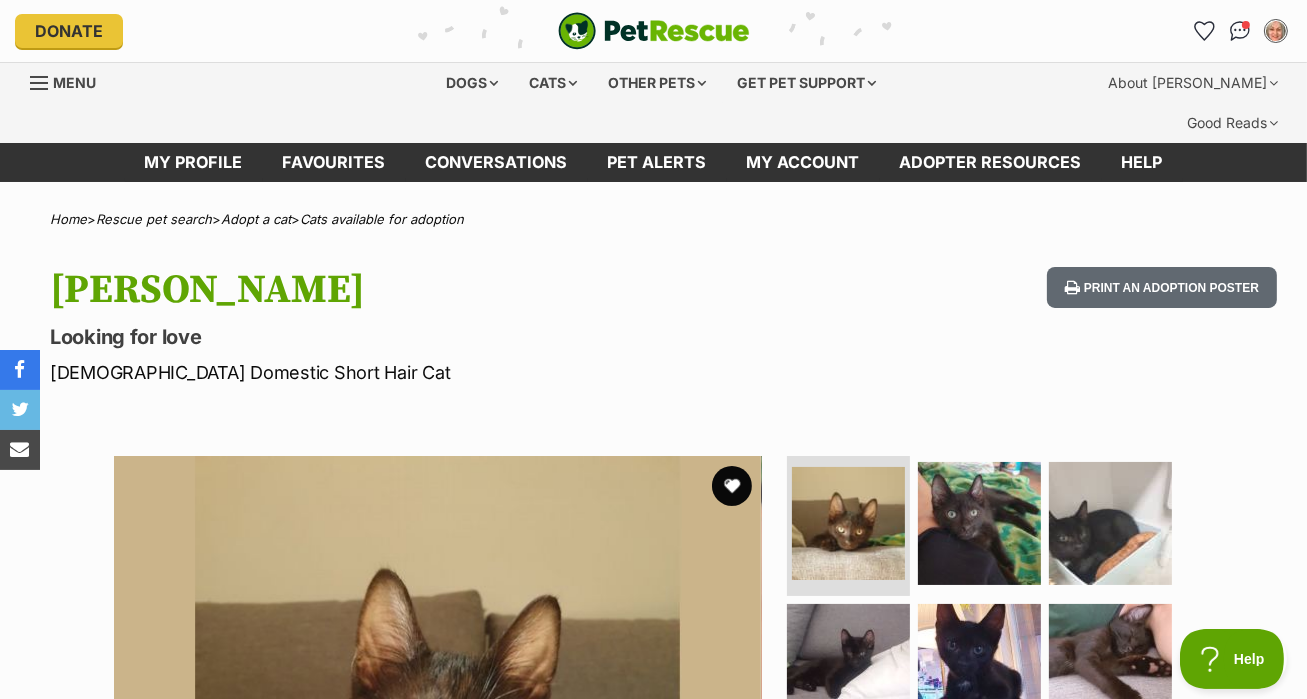 scroll, scrollTop: 0, scrollLeft: 0, axis: both 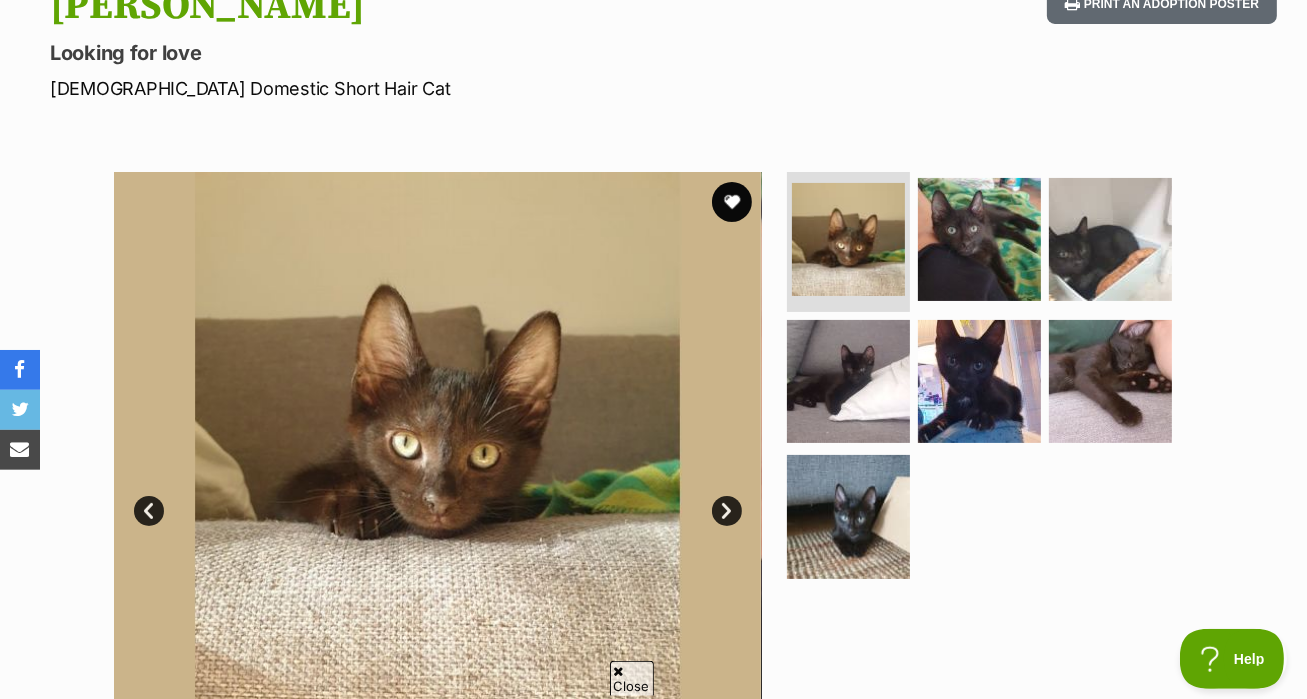 click on "Next" at bounding box center [727, 511] 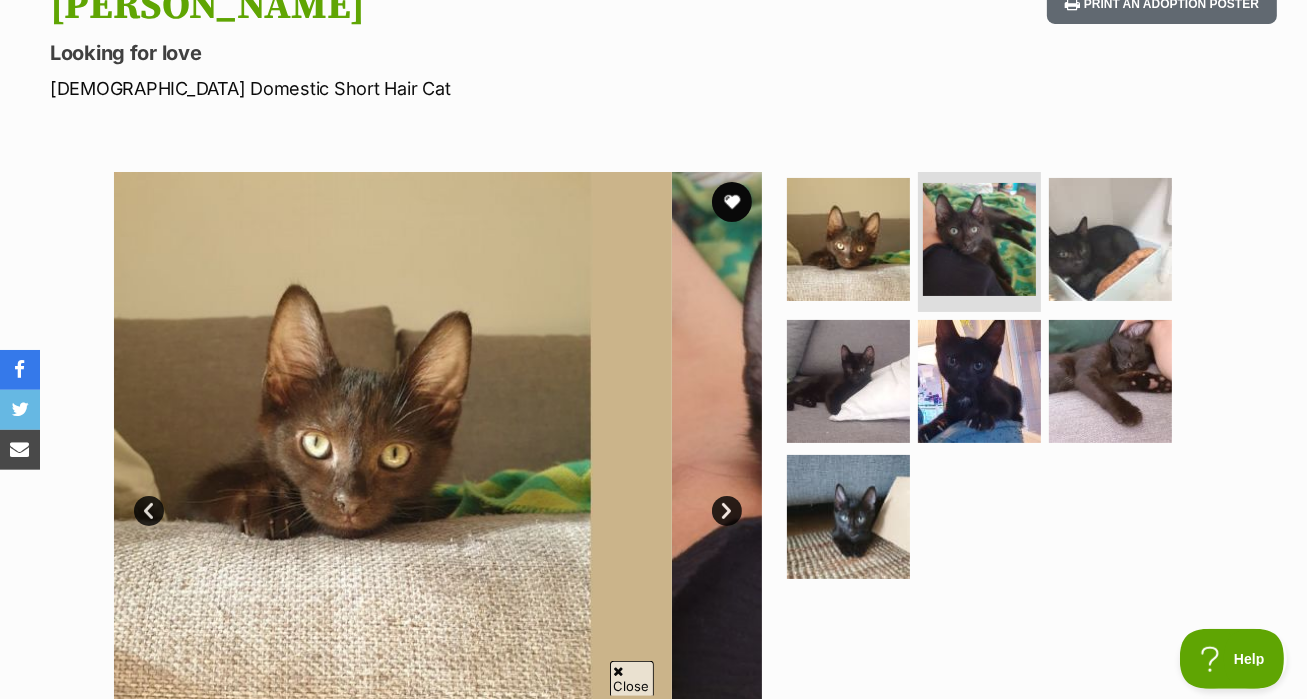 scroll, scrollTop: 283, scrollLeft: 0, axis: vertical 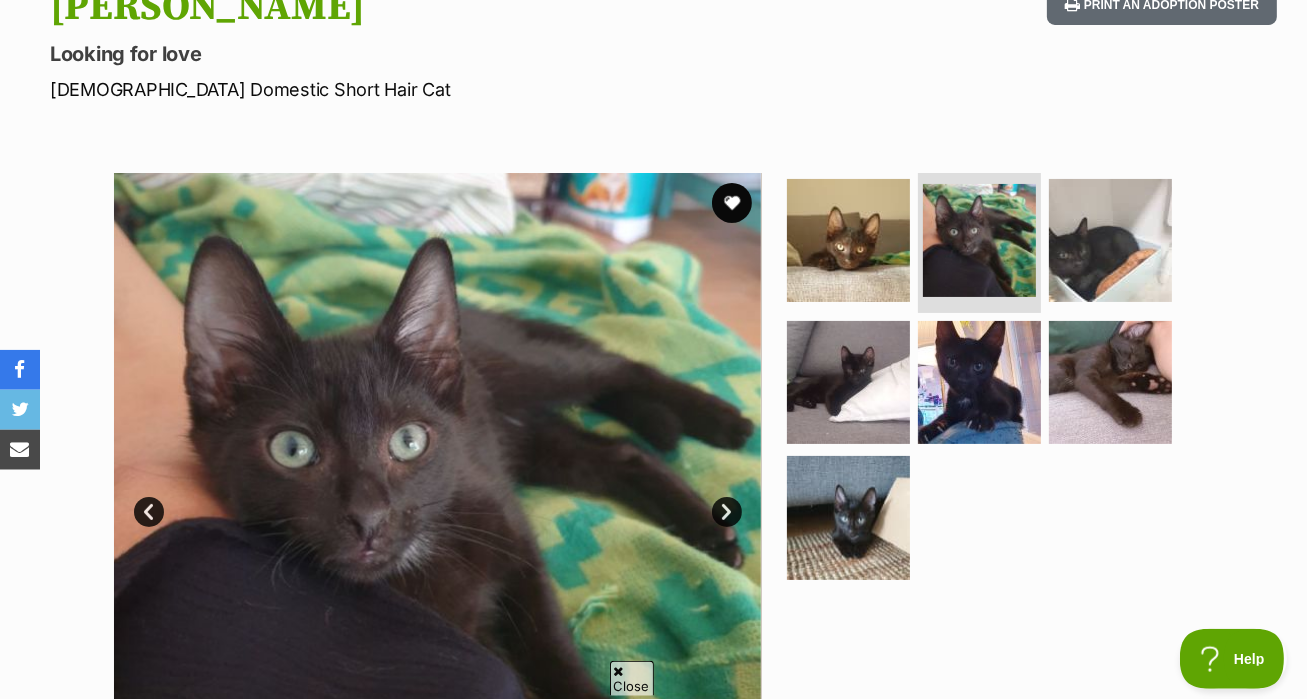 click on "Next" at bounding box center (727, 512) 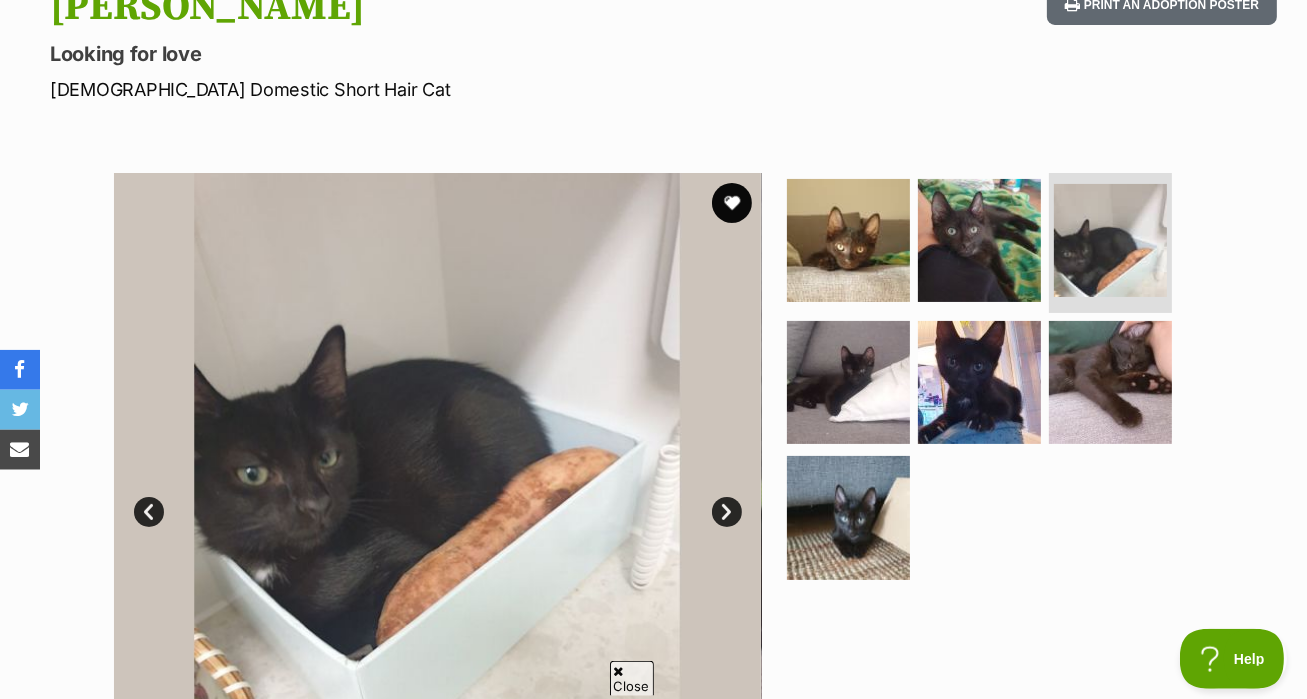 click at bounding box center (437, 497) 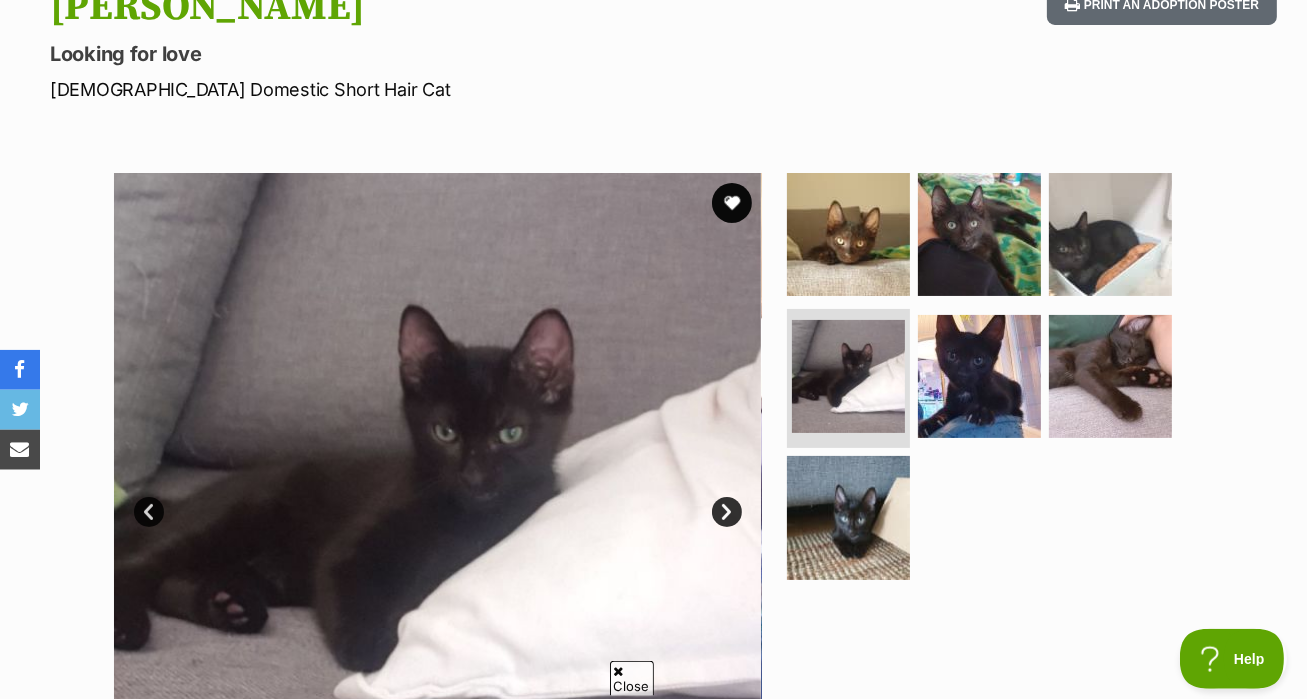 click on "Next" at bounding box center (727, 512) 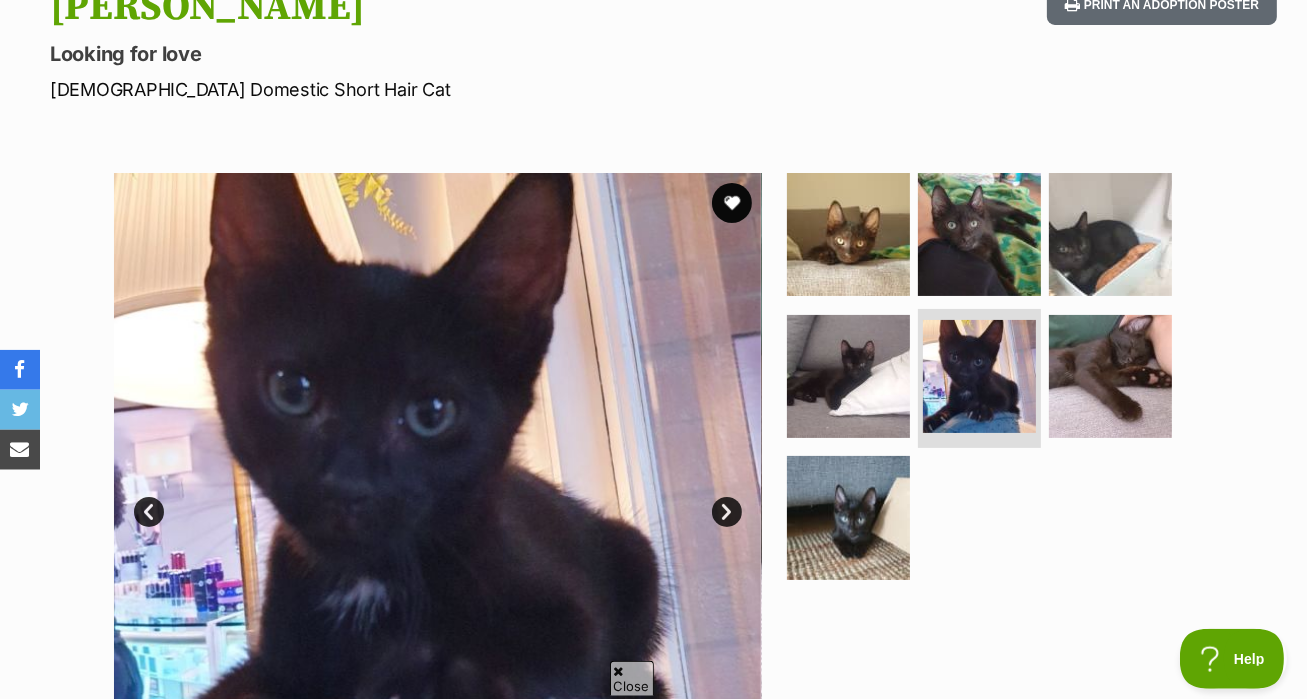 click on "Next" at bounding box center (727, 512) 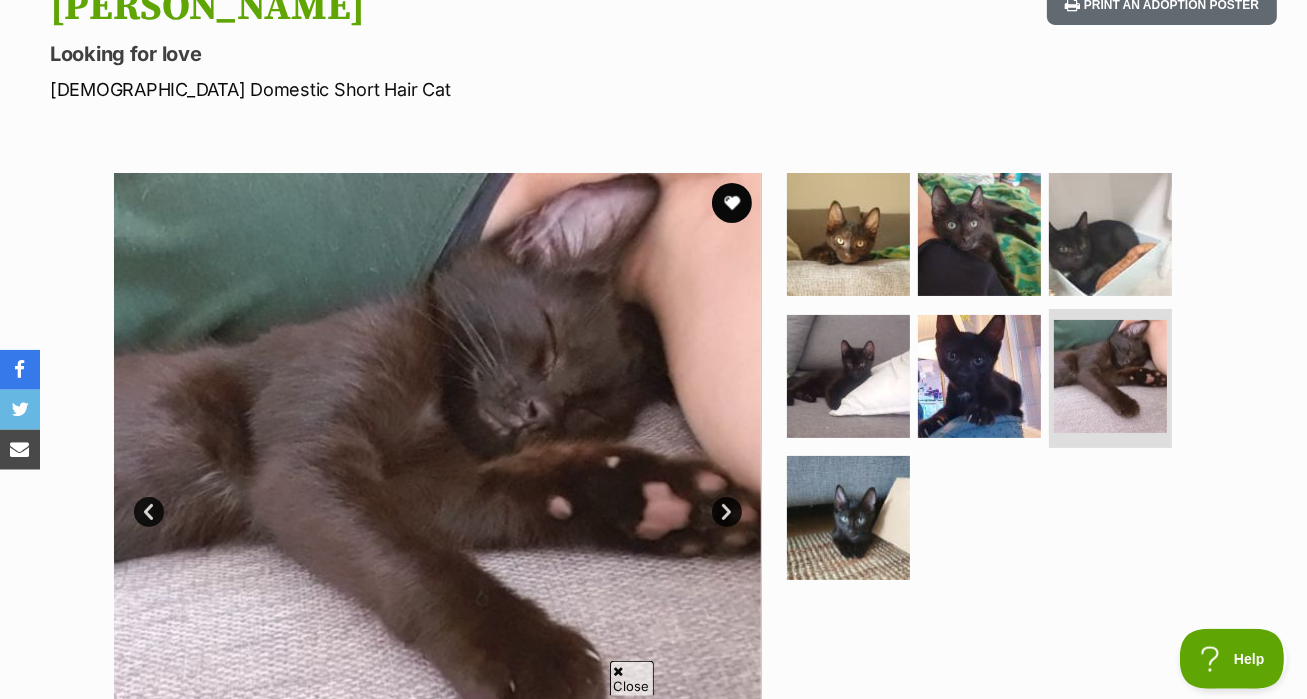 click on "Next" at bounding box center [727, 512] 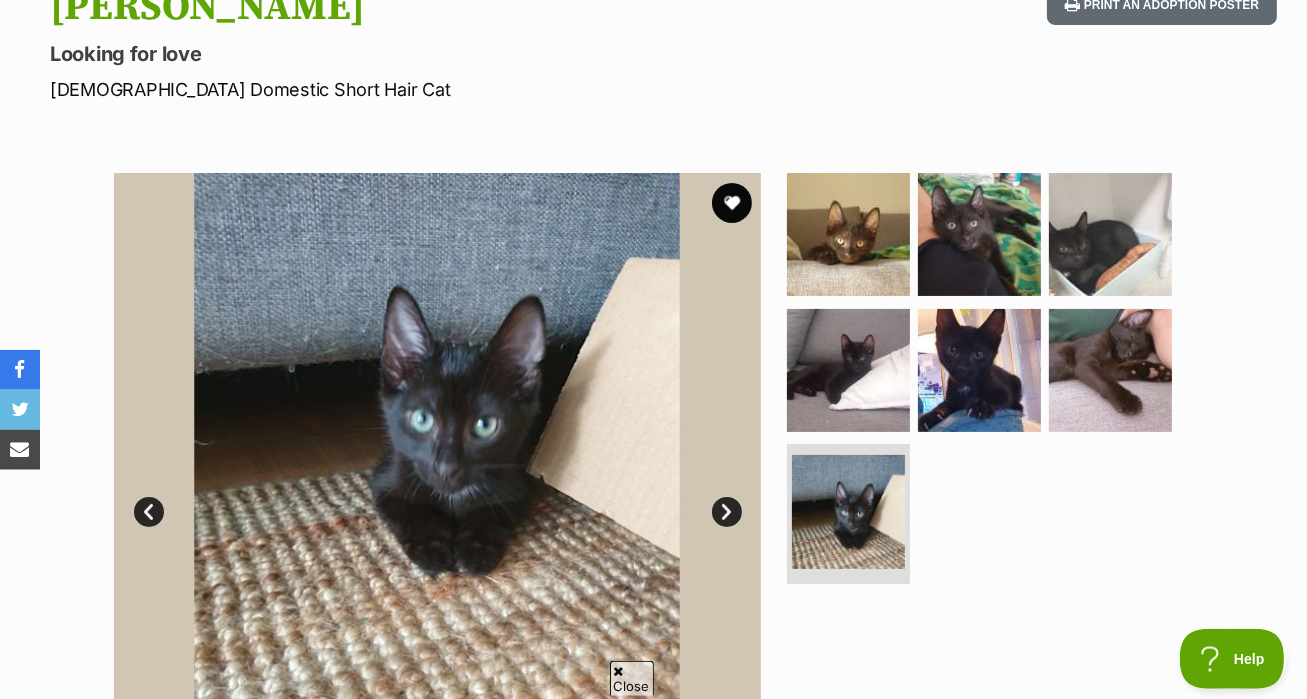 click on "Next" at bounding box center [727, 512] 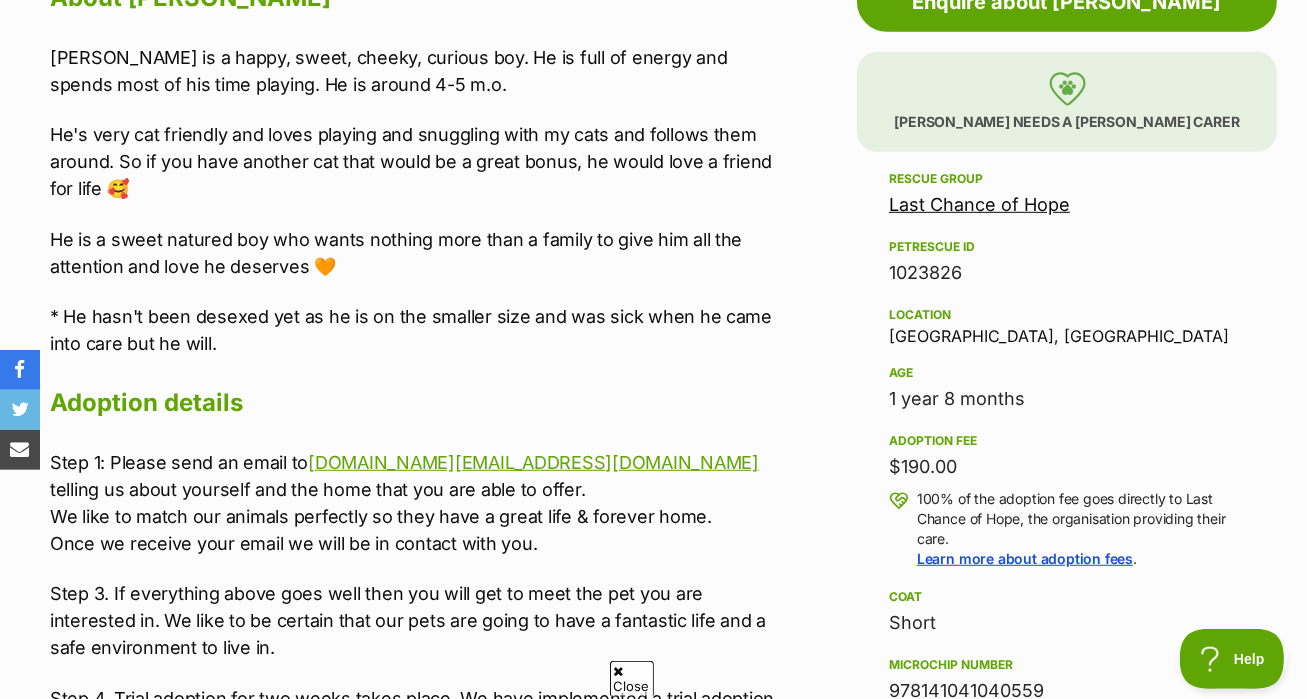 scroll, scrollTop: 1191, scrollLeft: 0, axis: vertical 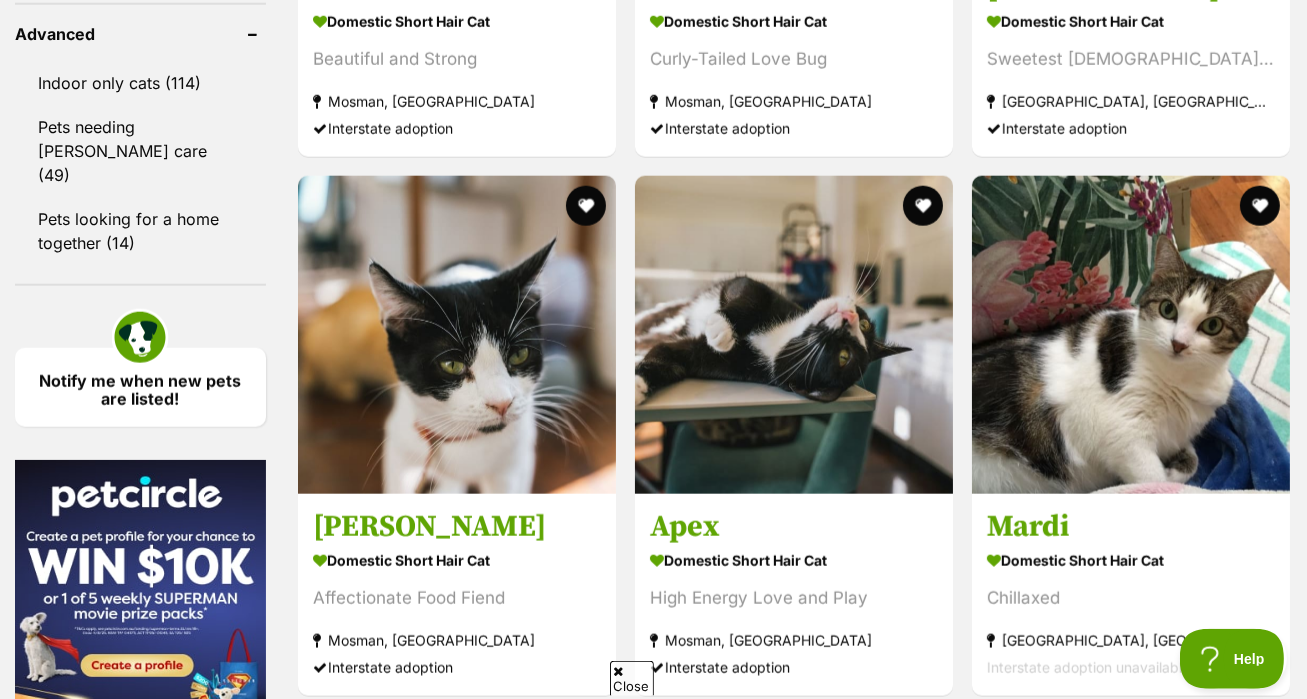 click at bounding box center [1131, 1067] 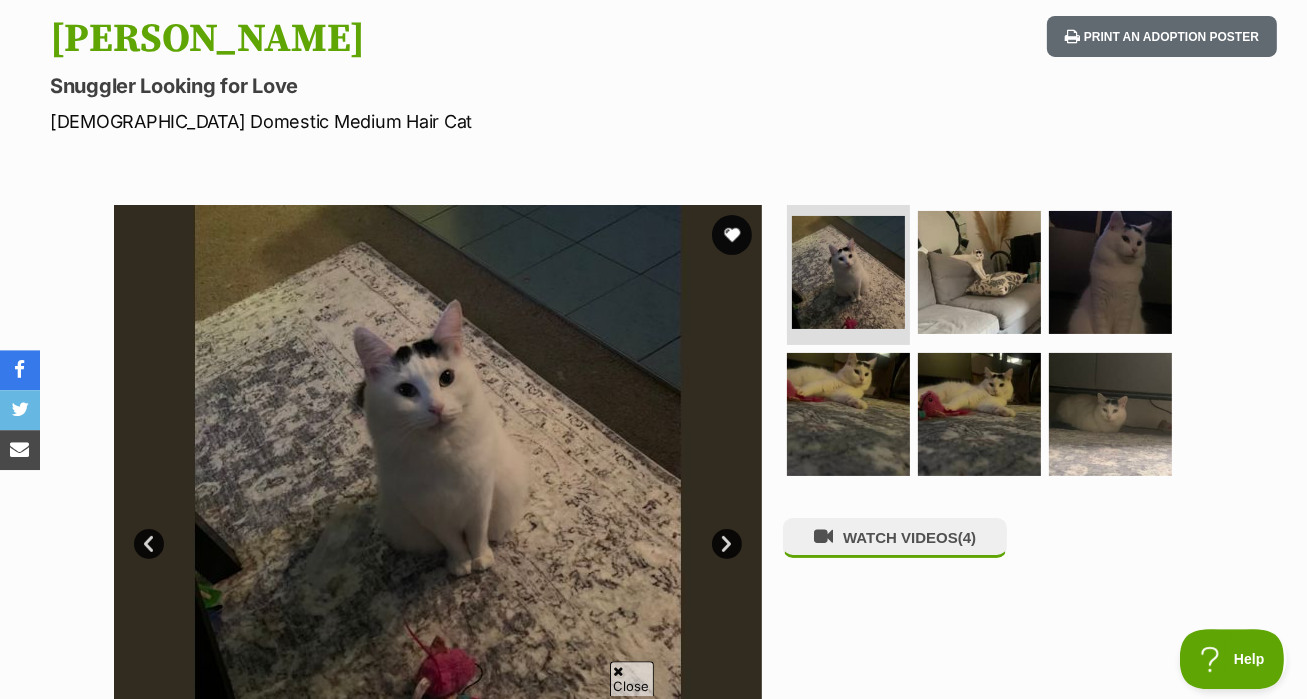 scroll, scrollTop: 252, scrollLeft: 0, axis: vertical 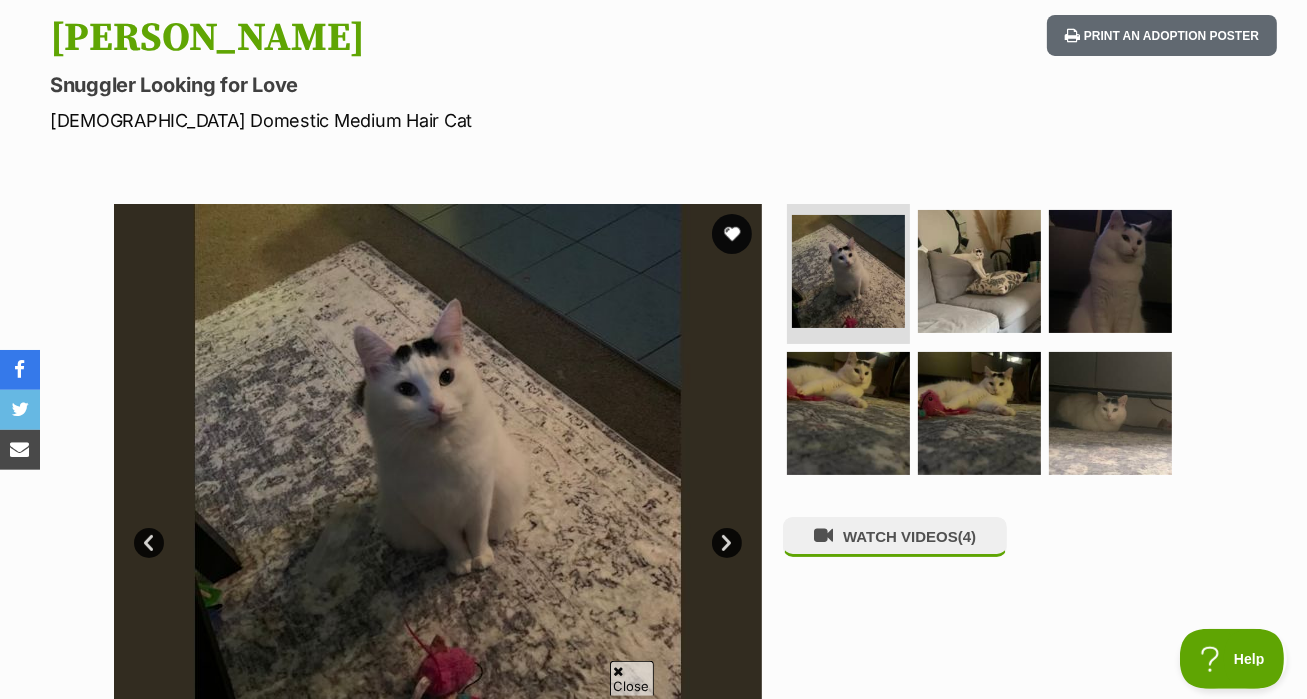 click at bounding box center (438, 528) 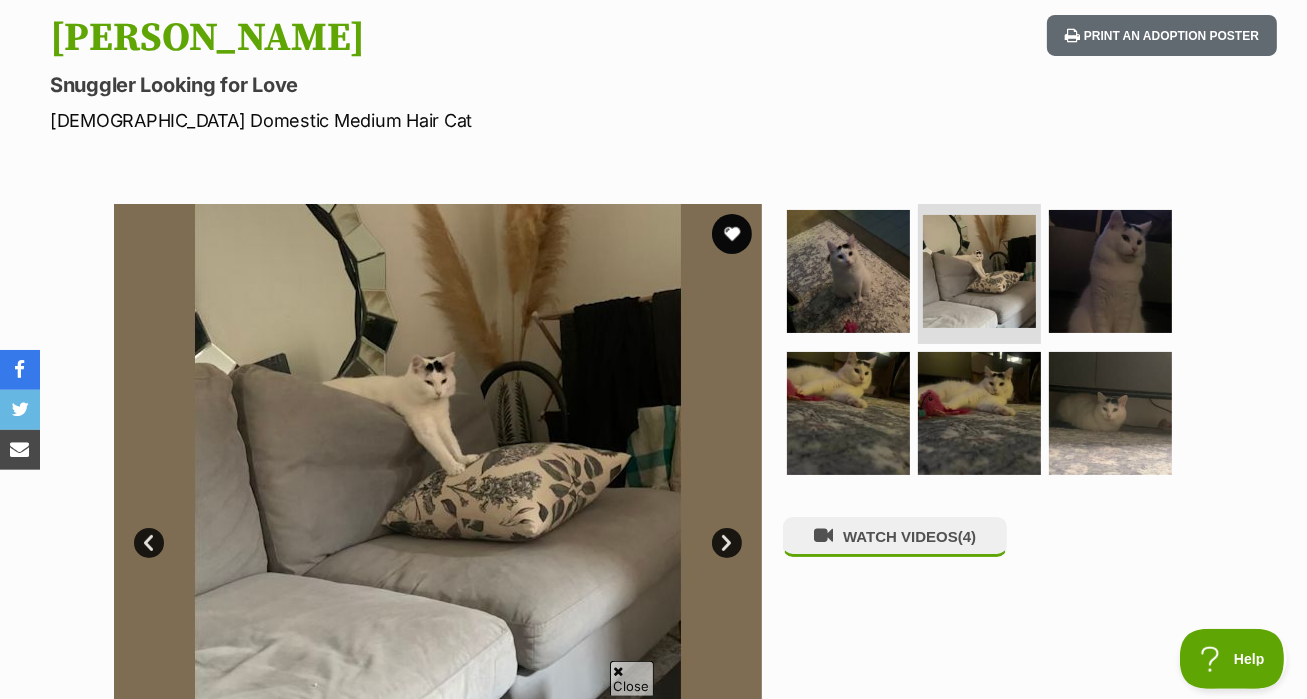 click on "Next" at bounding box center [727, 543] 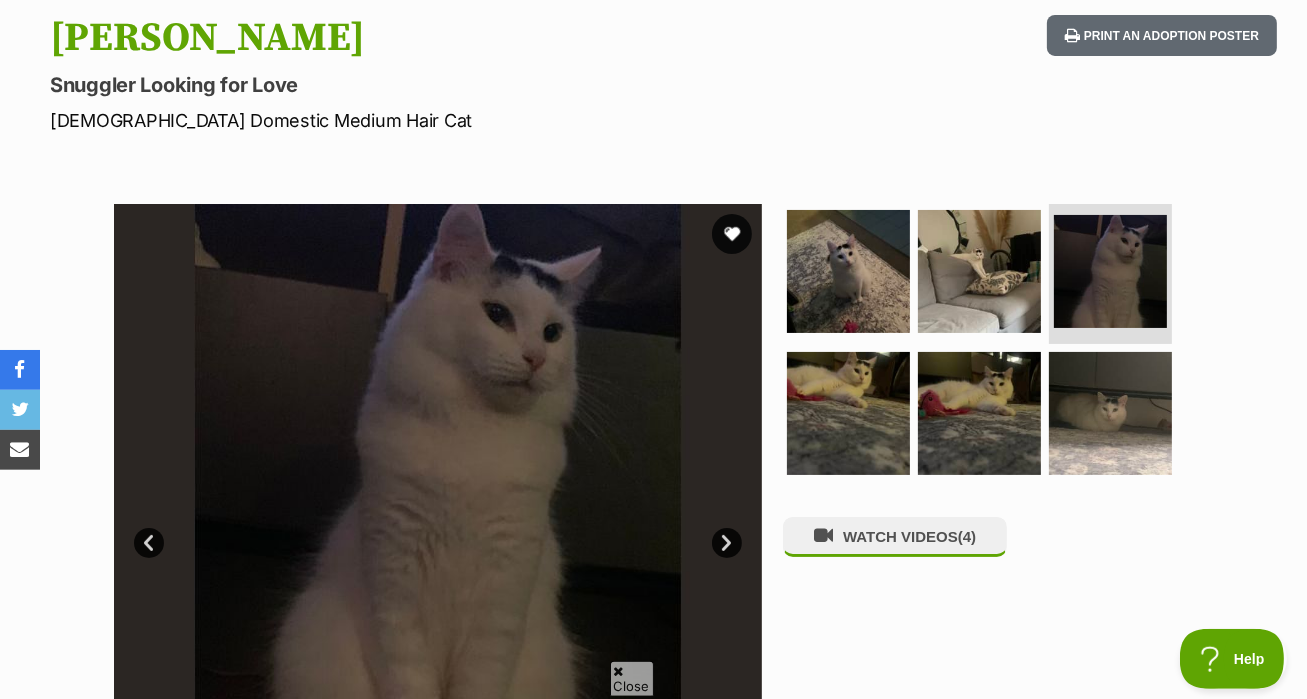 click on "Next" at bounding box center [727, 543] 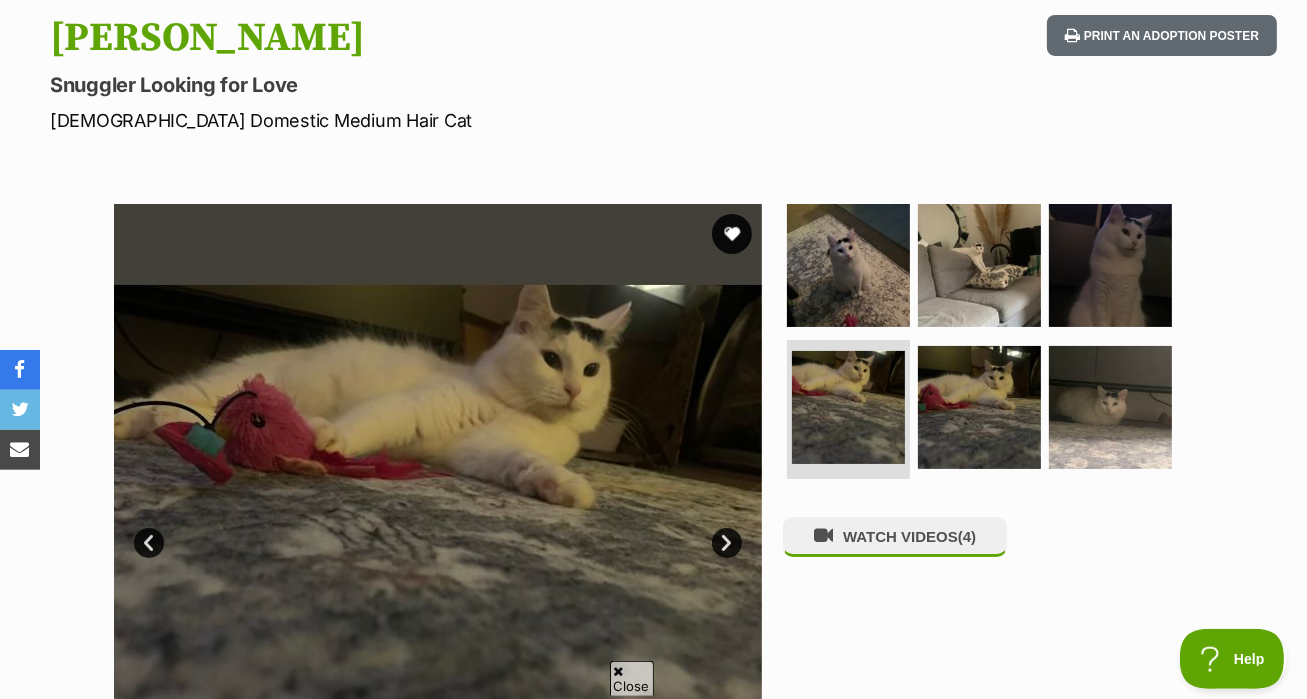 click on "Next" at bounding box center (727, 543) 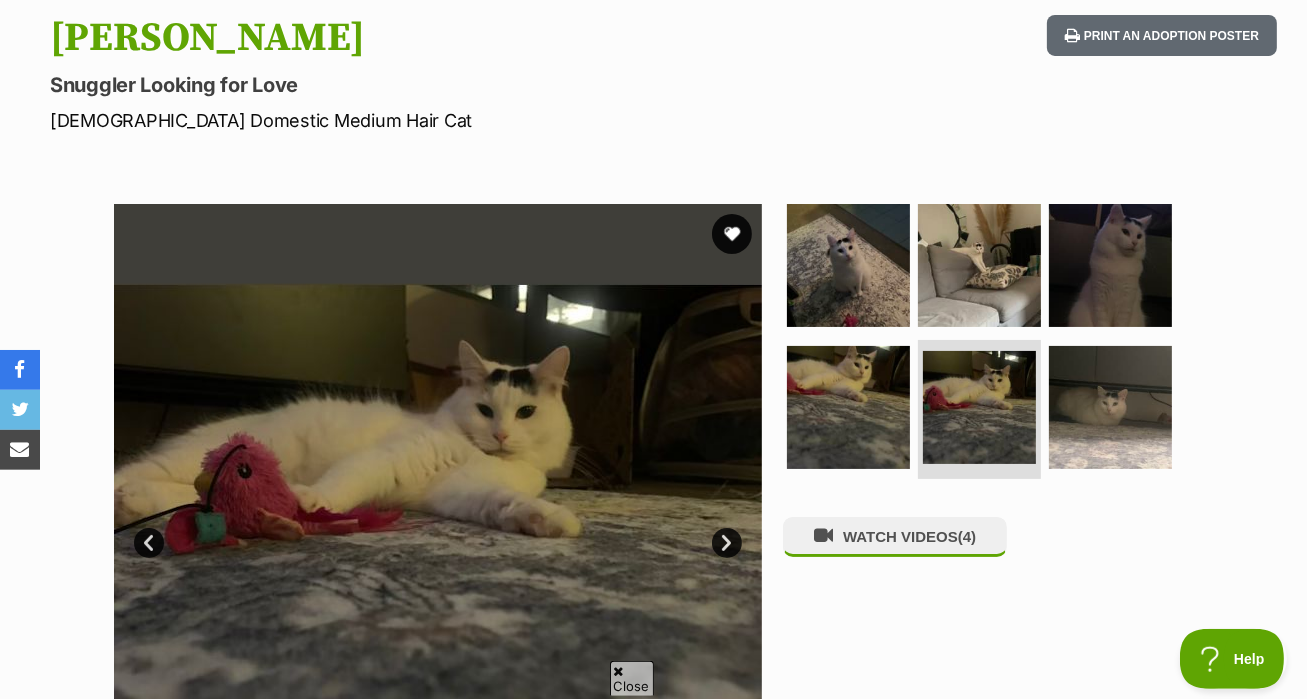 click on "Next" at bounding box center (727, 543) 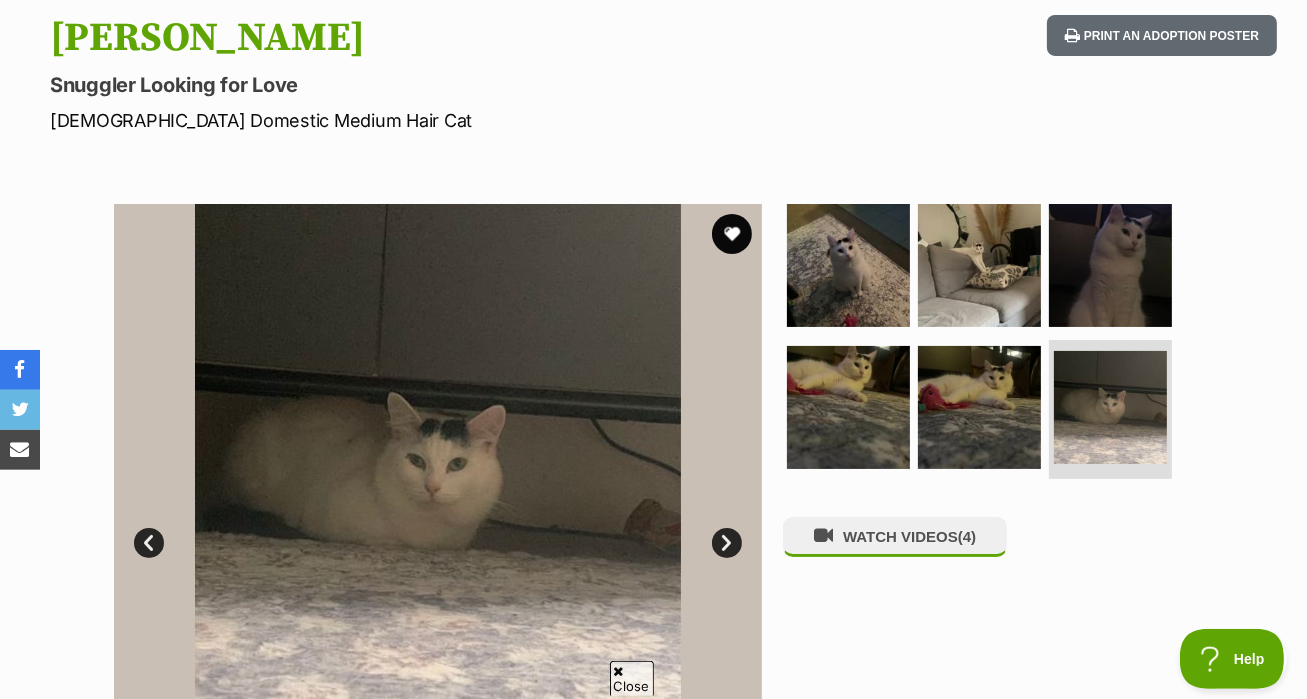 click on "Next" at bounding box center (727, 543) 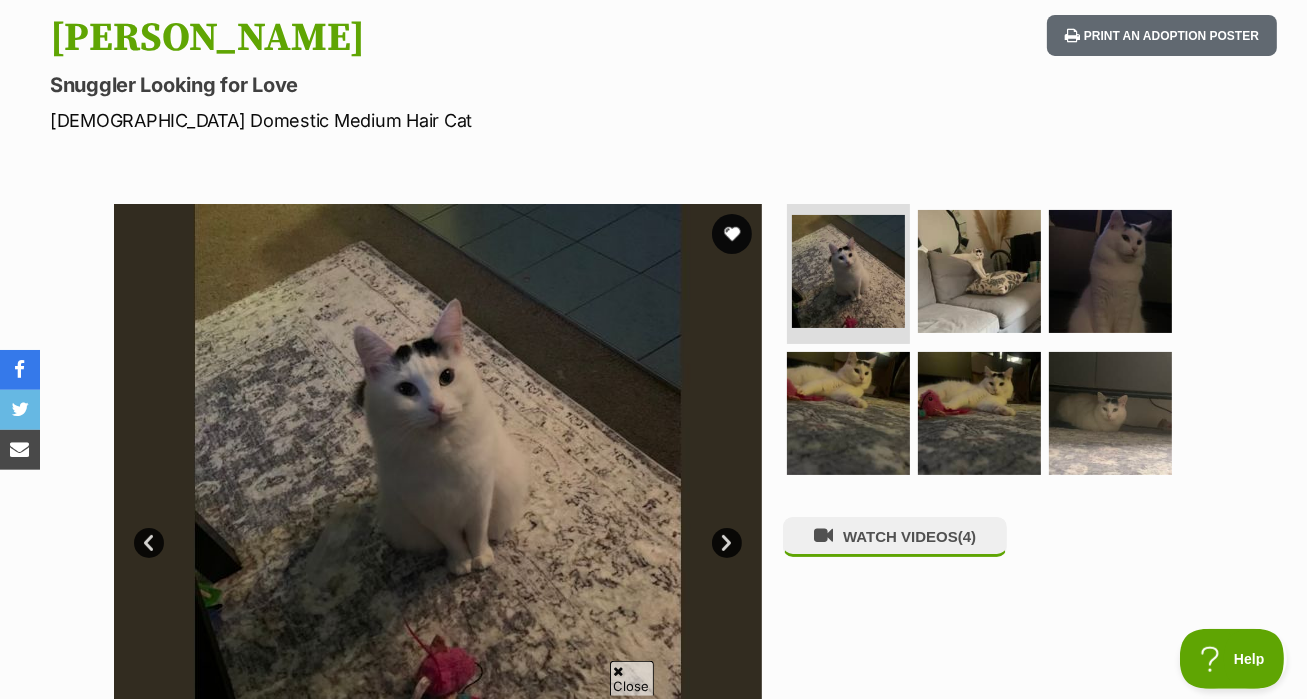 click on "Next" at bounding box center [727, 543] 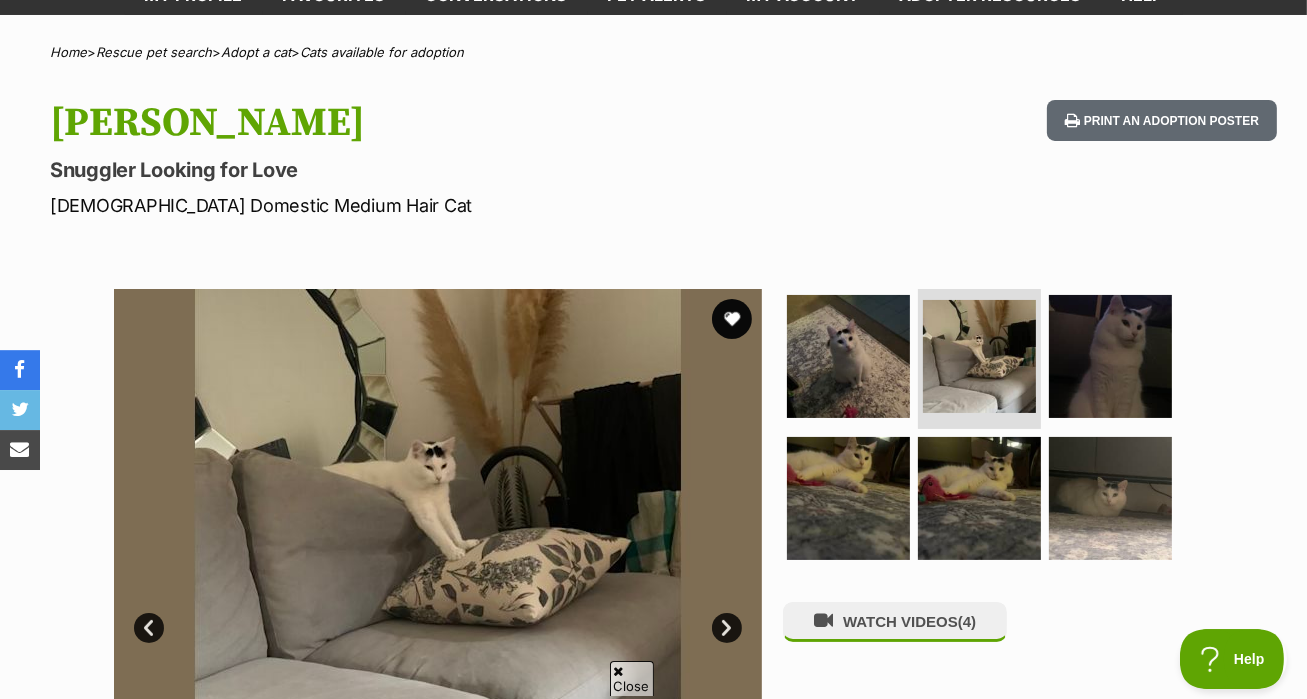 scroll, scrollTop: 160, scrollLeft: 0, axis: vertical 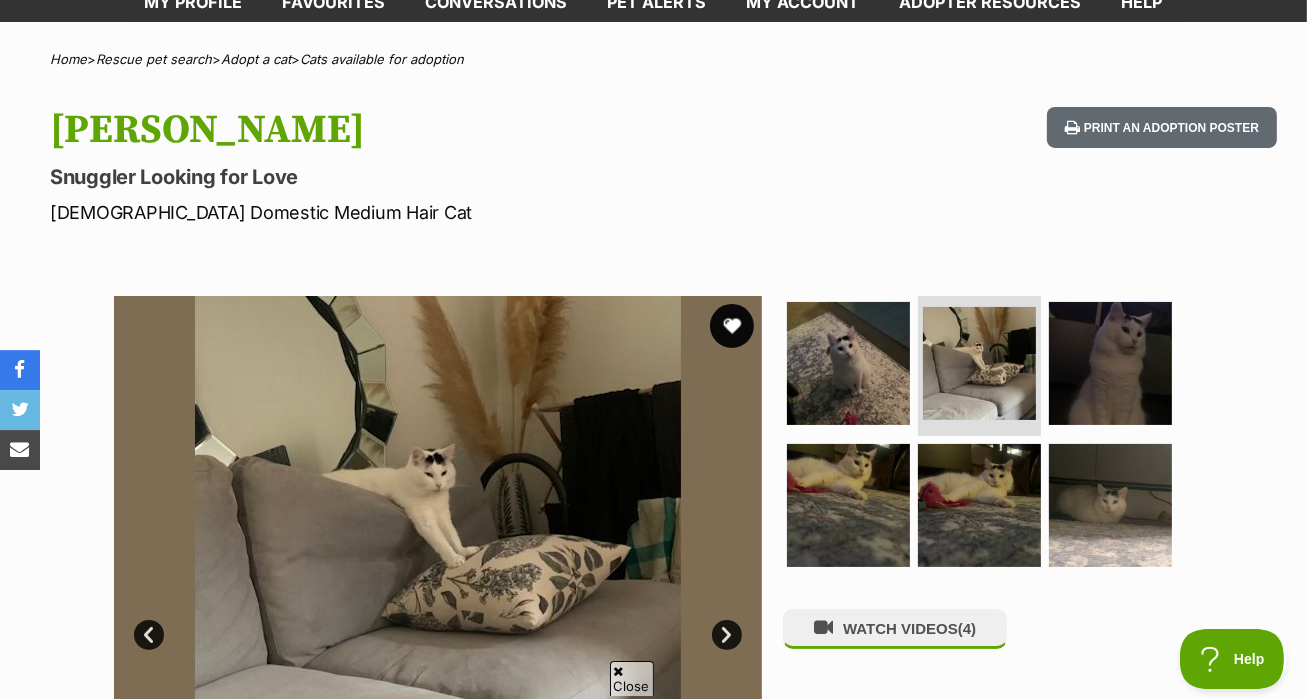 click at bounding box center [732, 326] 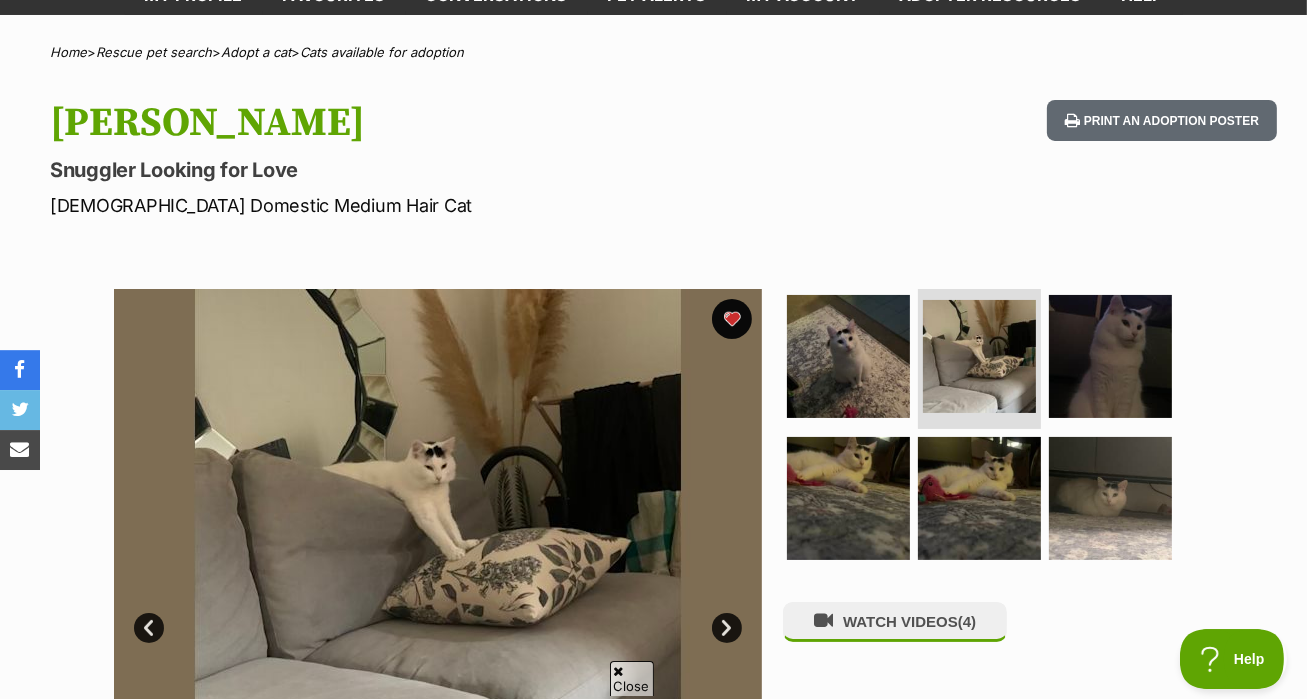 scroll, scrollTop: 166, scrollLeft: 0, axis: vertical 